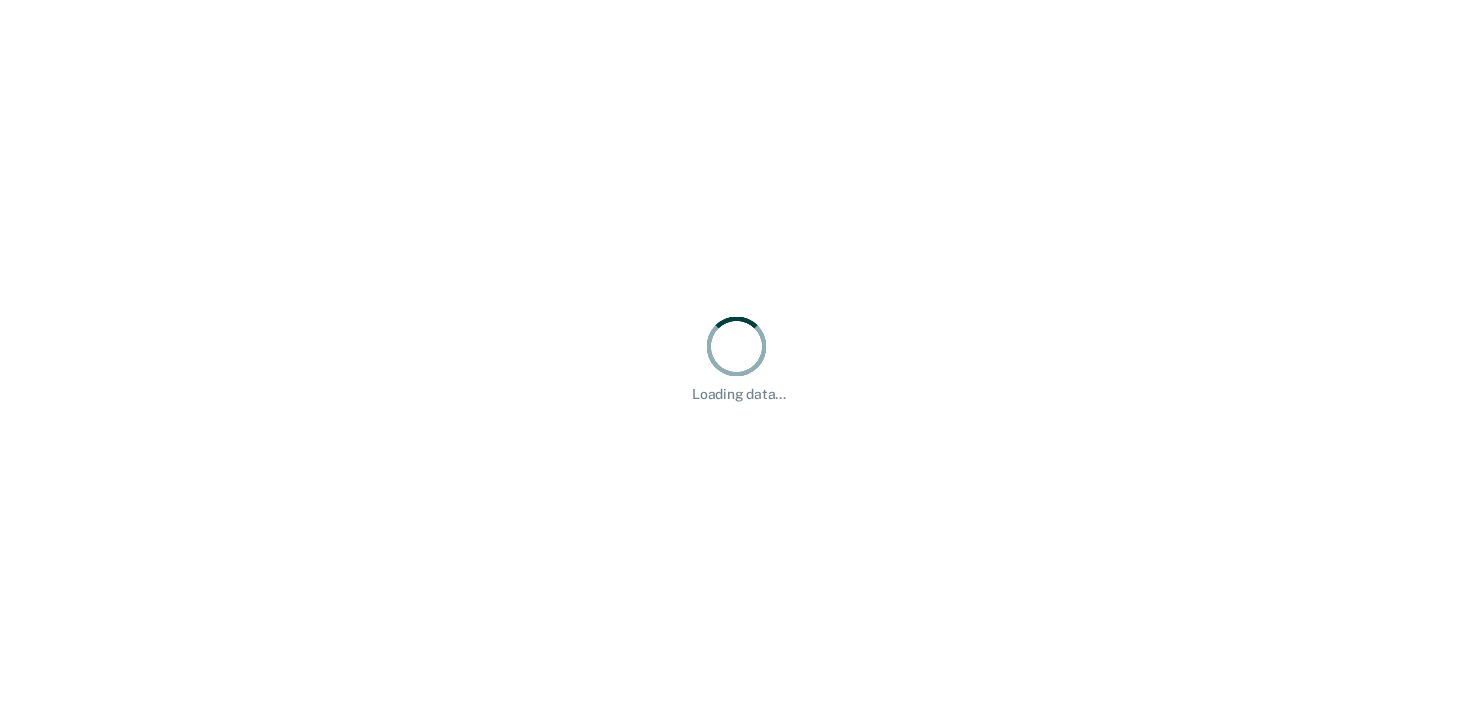 scroll, scrollTop: 0, scrollLeft: 0, axis: both 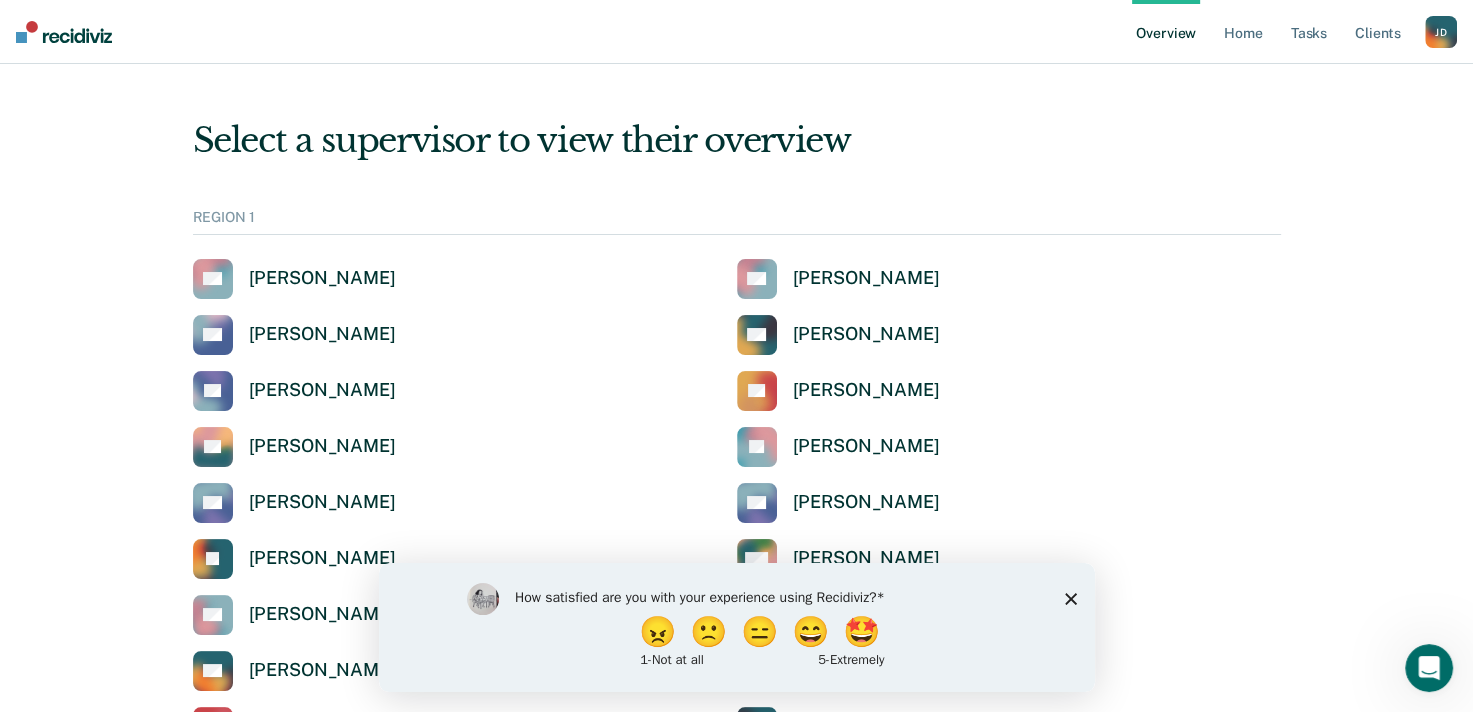 click 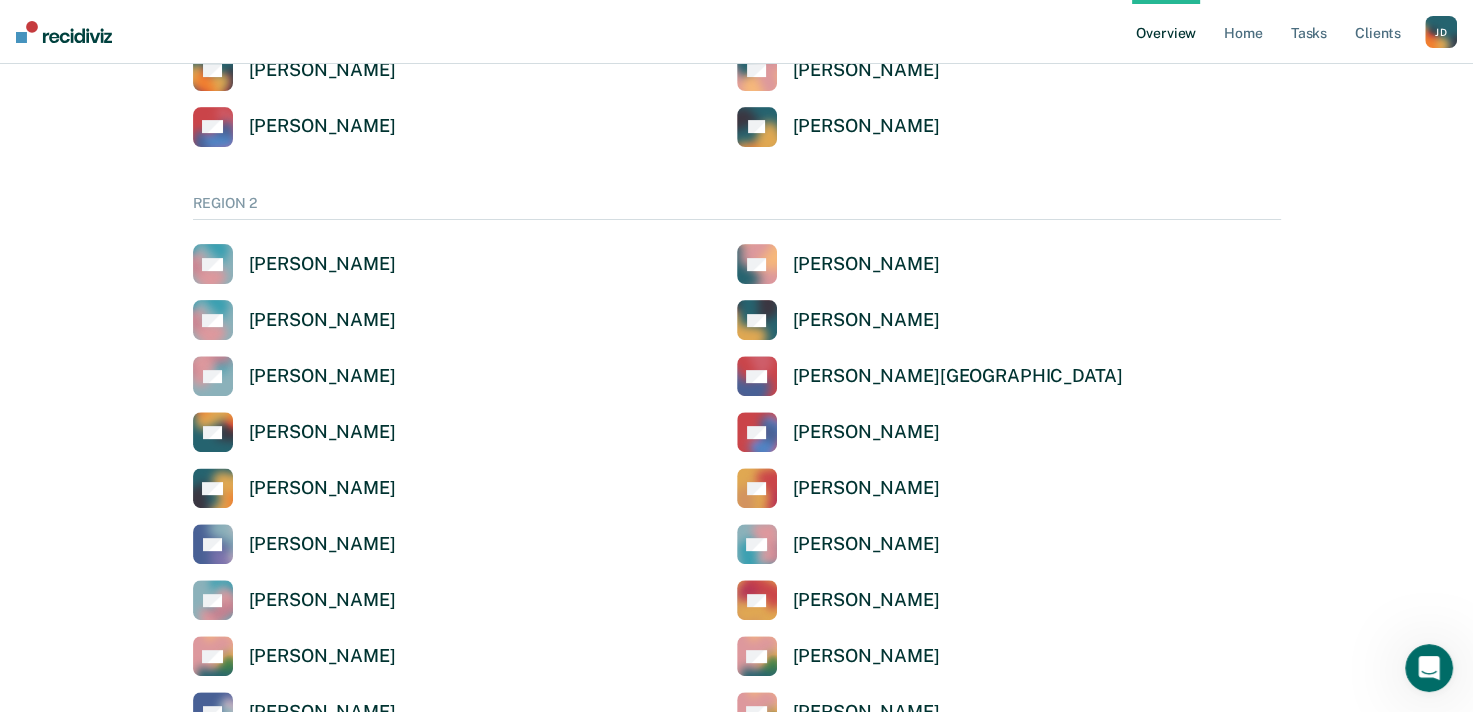 scroll, scrollTop: 0, scrollLeft: 0, axis: both 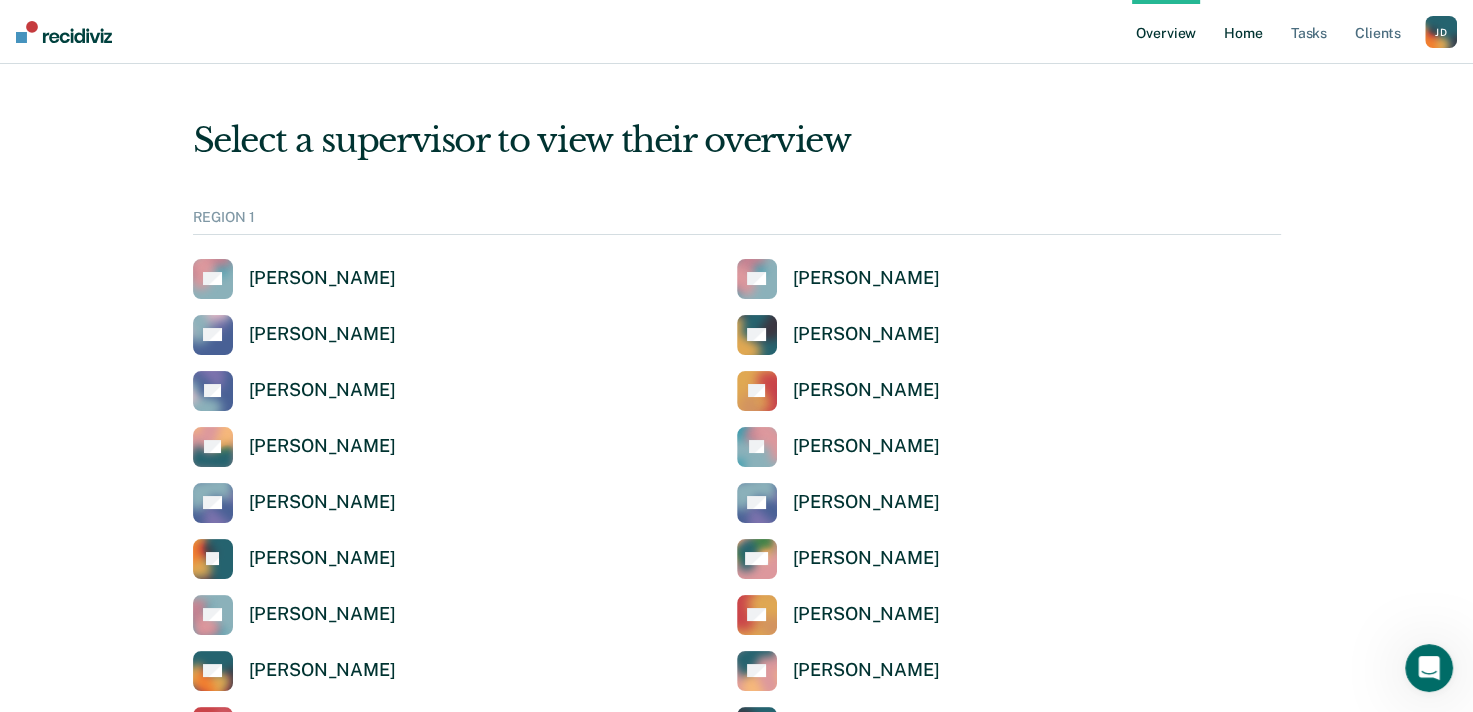 click on "Home" at bounding box center [1243, 32] 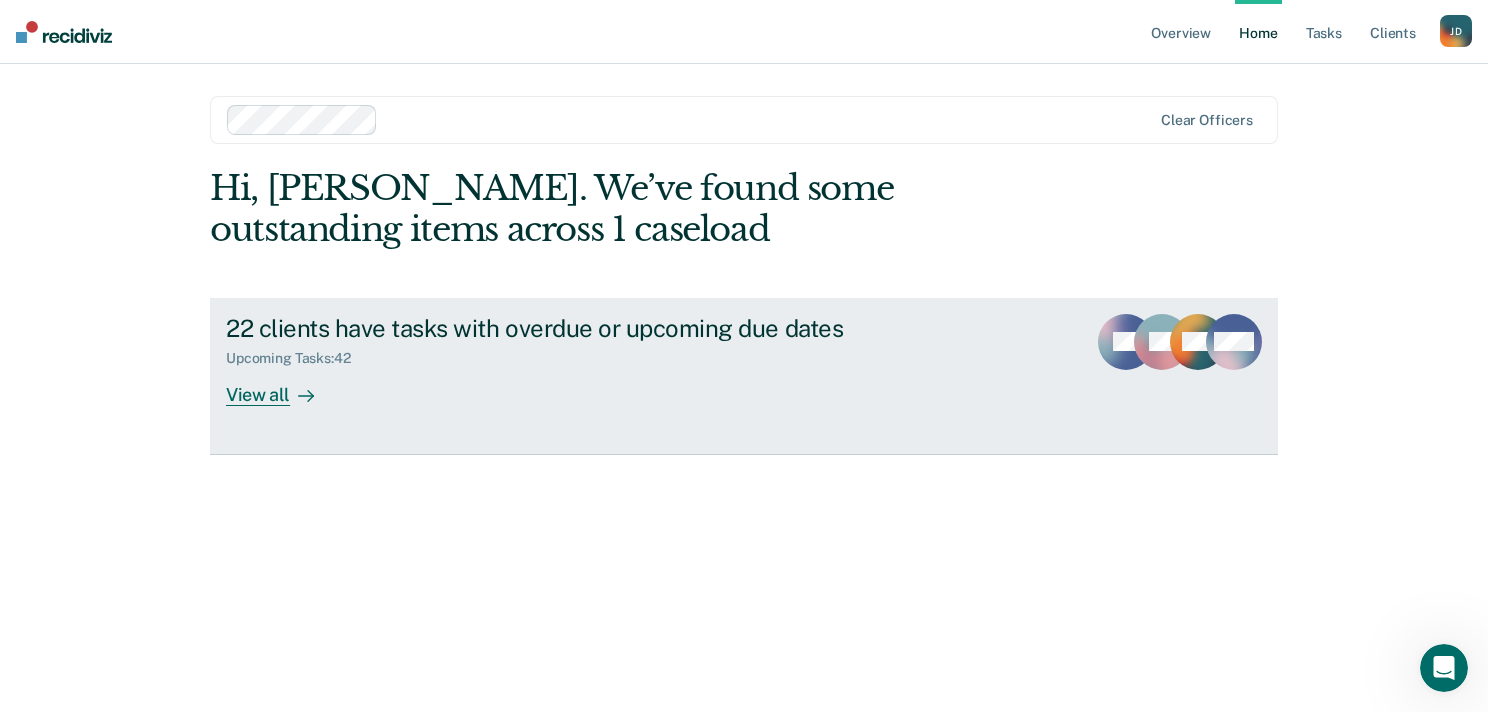 click on "View all" at bounding box center [282, 386] 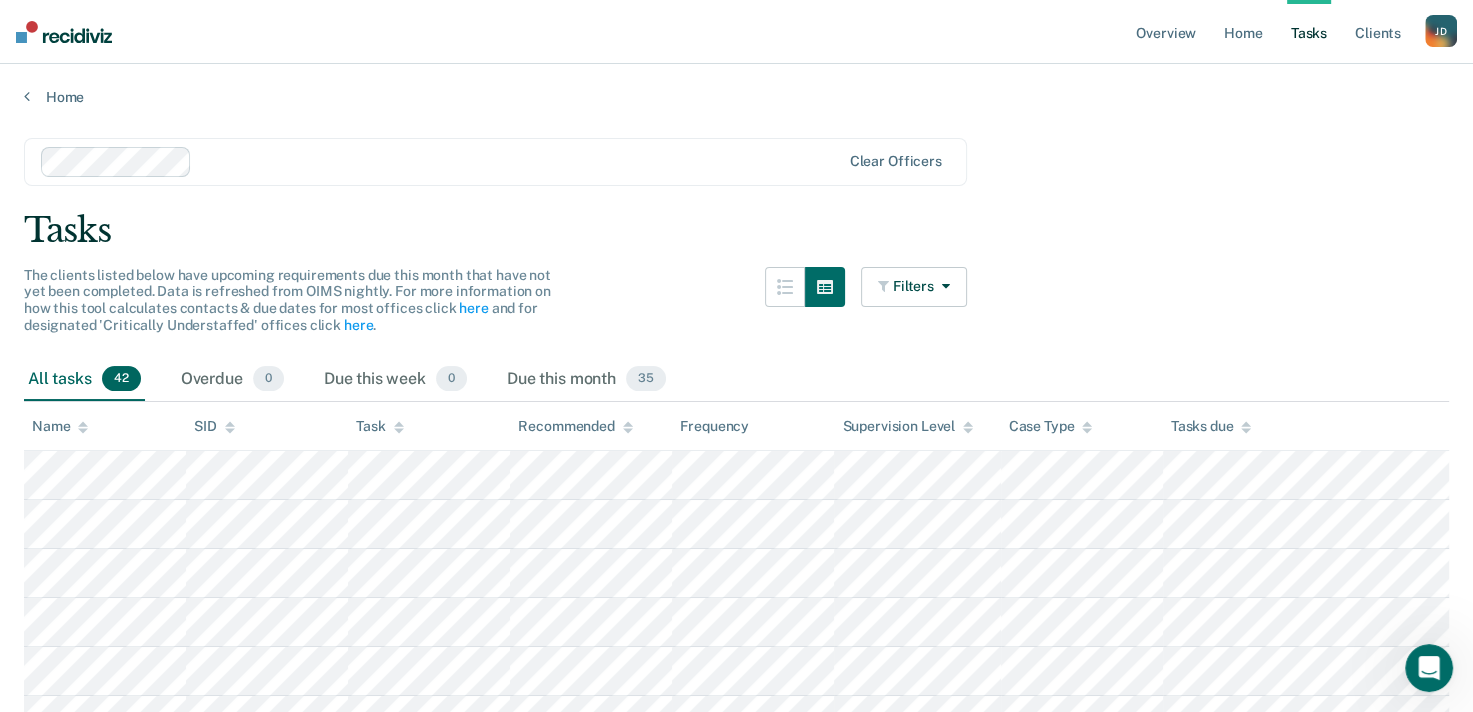 scroll, scrollTop: 0, scrollLeft: 0, axis: both 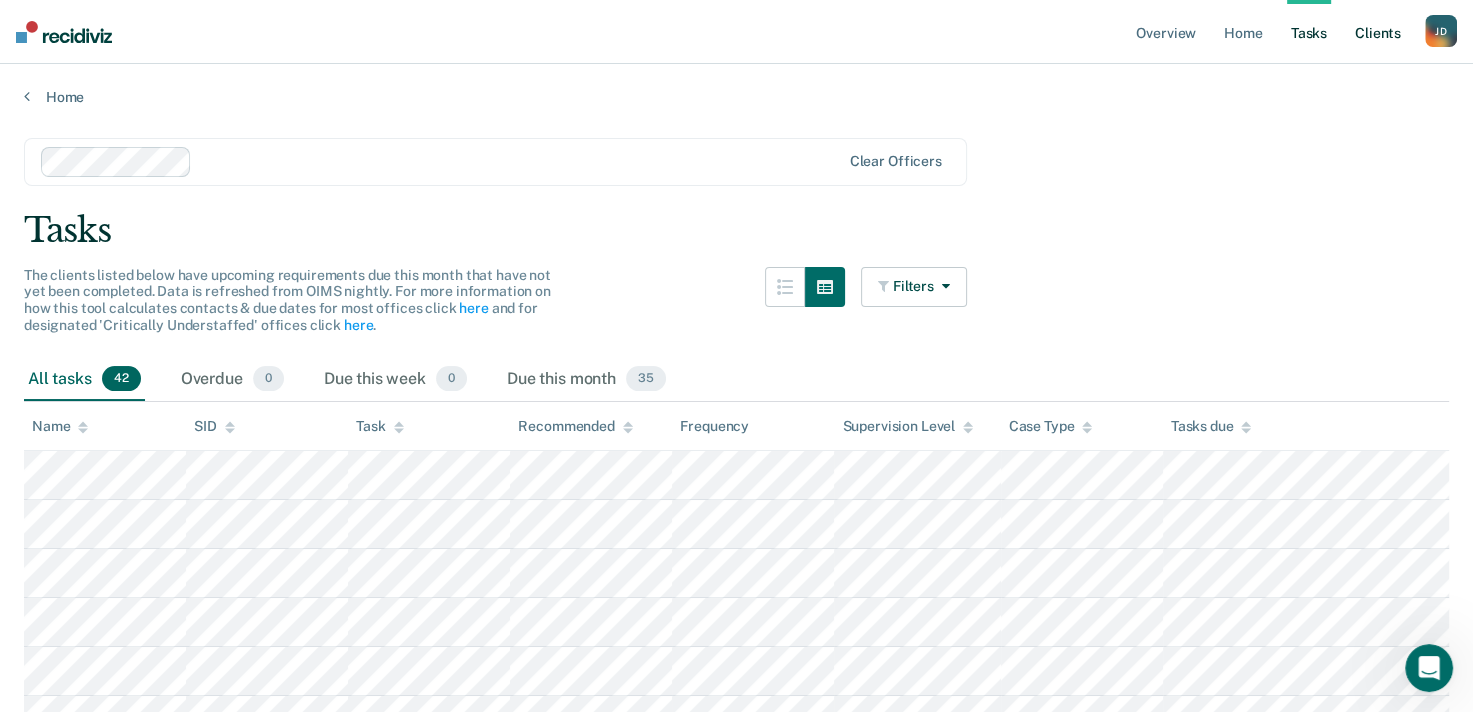 click on "Client s" at bounding box center [1378, 32] 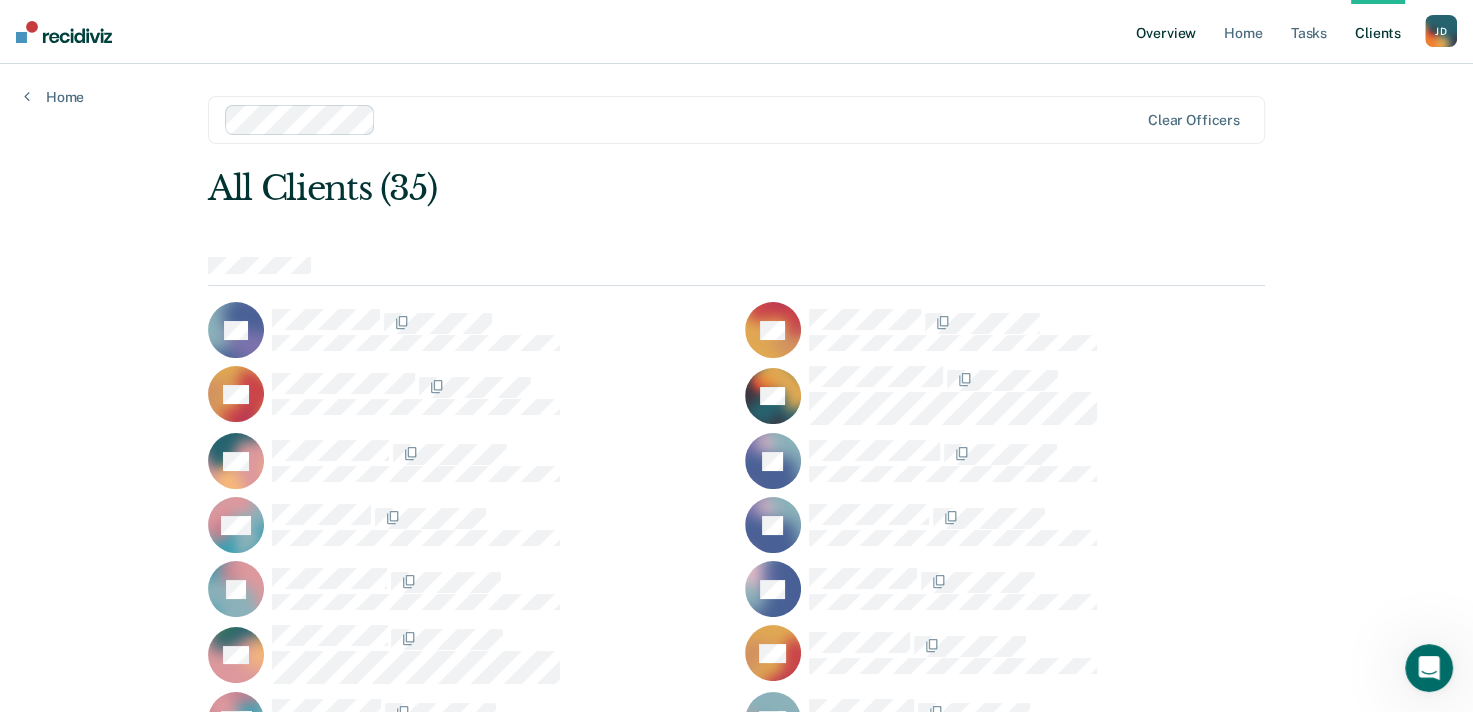 click on "Overview" at bounding box center [1166, 32] 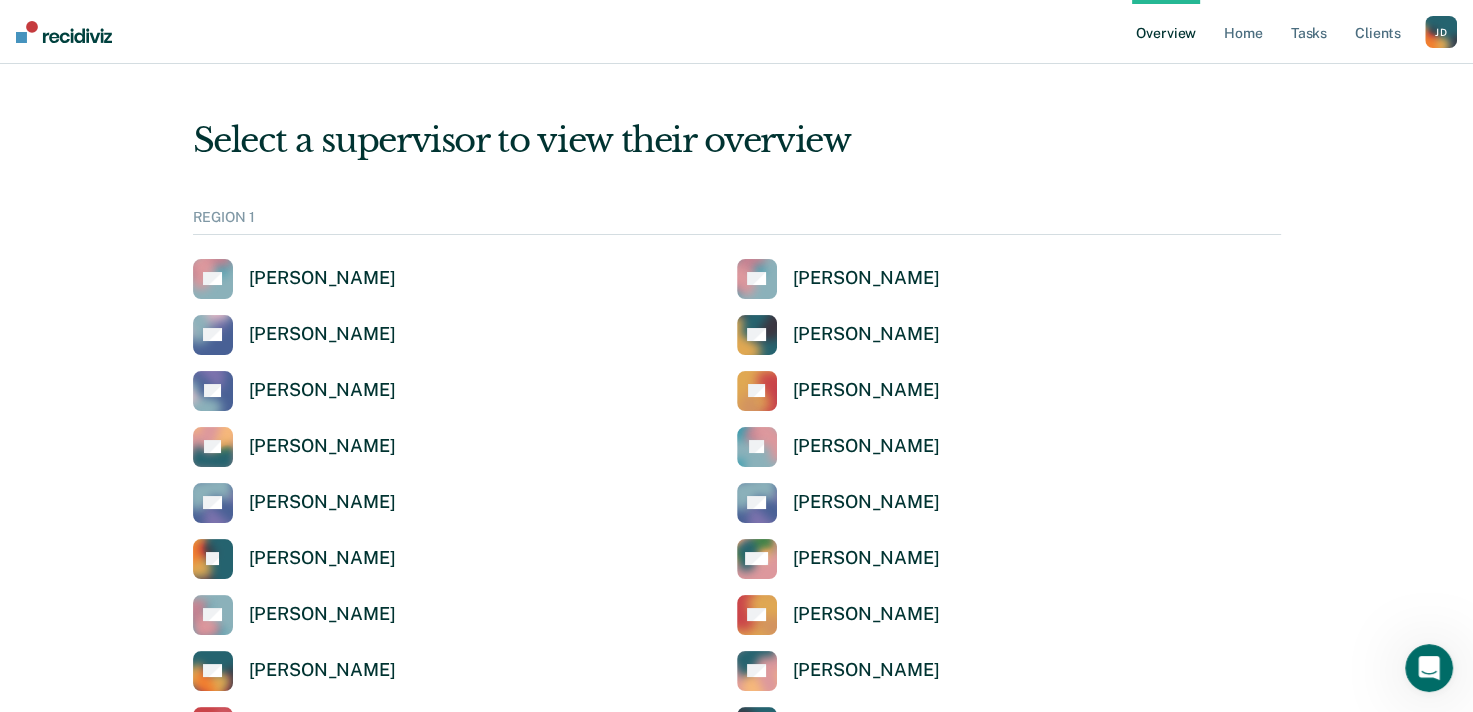 click on "[PERSON_NAME]" at bounding box center [1441, 32] 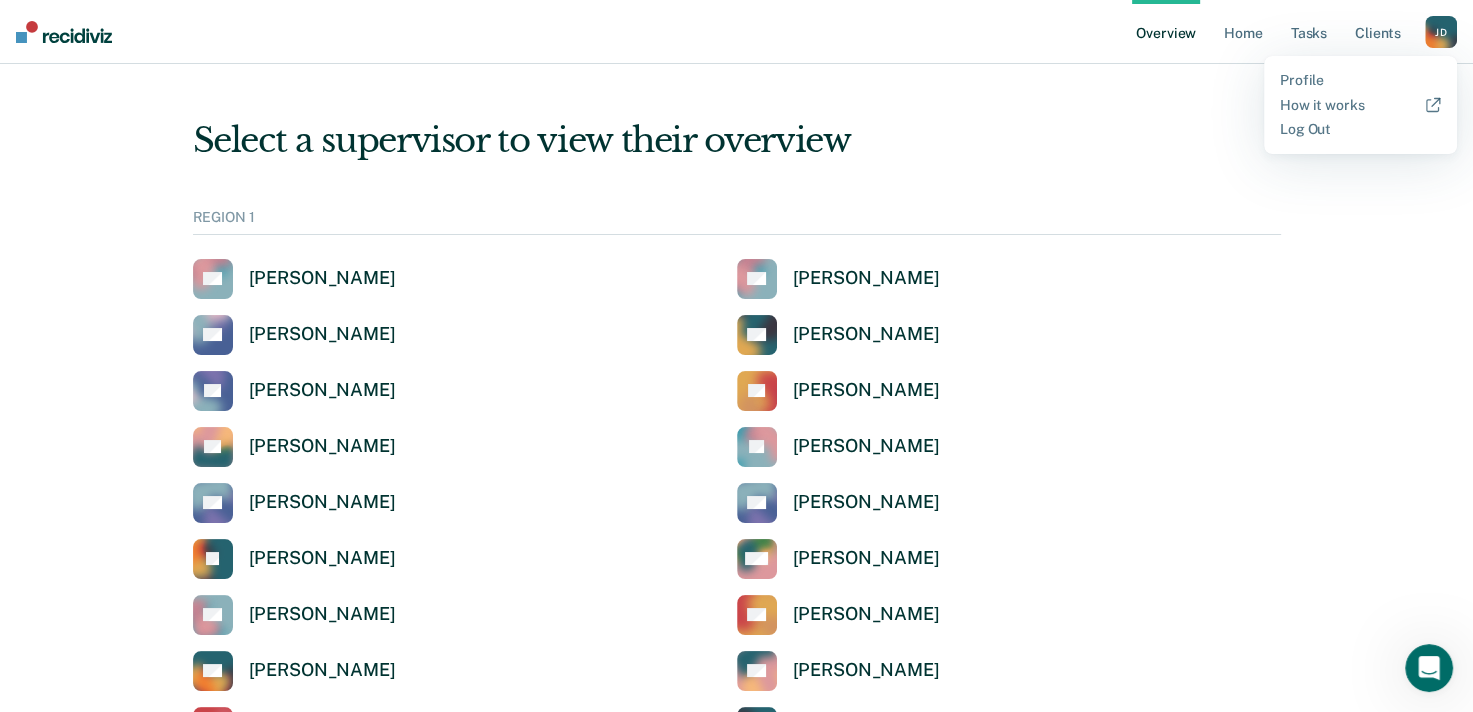 click on "Select a supervisor to view their overview" at bounding box center (737, 140) 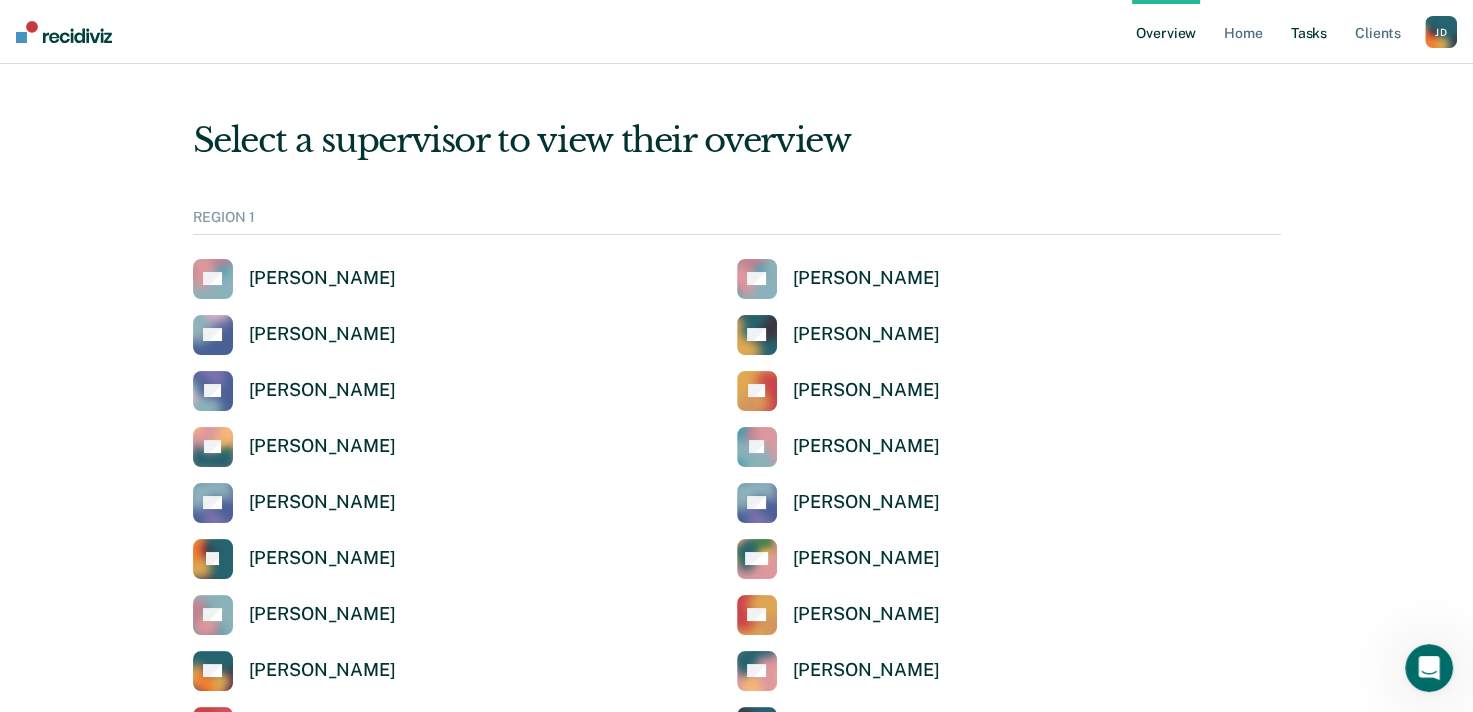 click on "Tasks" at bounding box center [1309, 32] 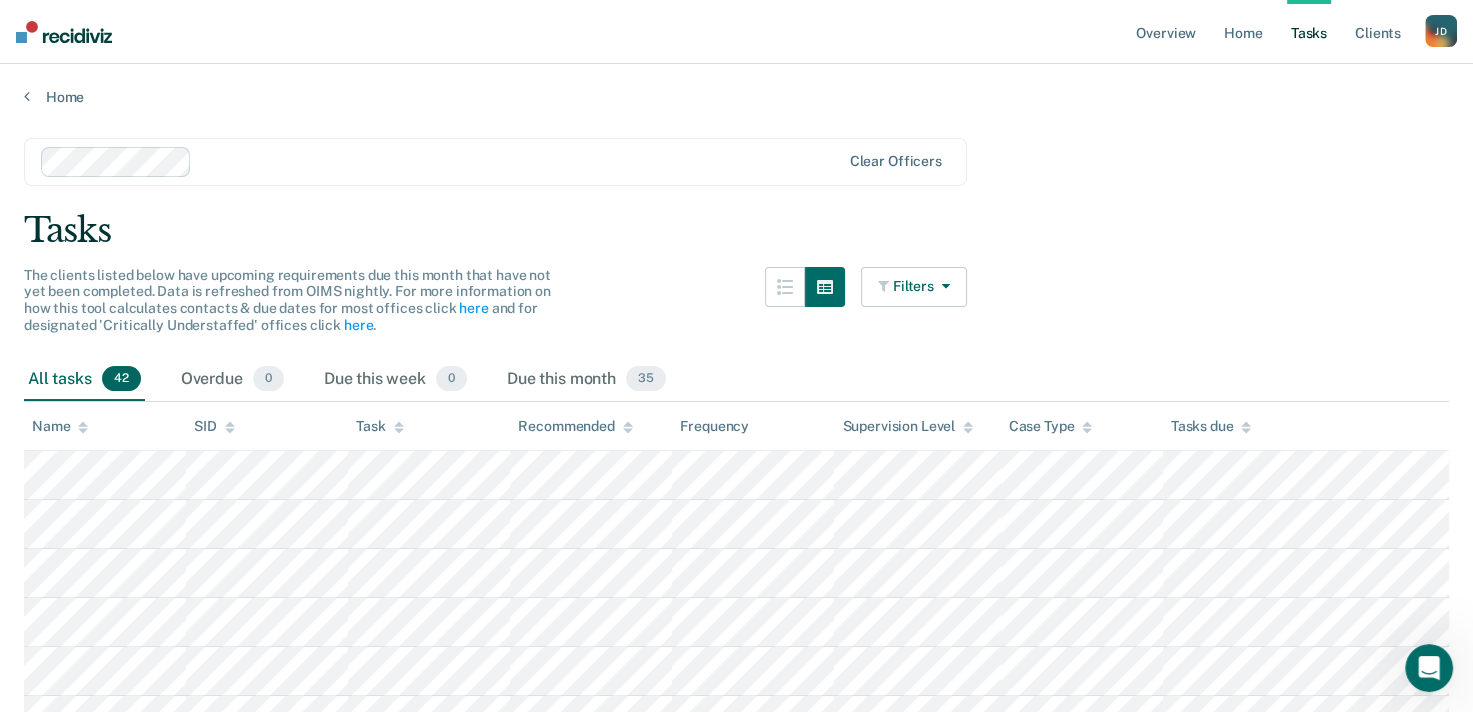 click on "Filters" at bounding box center (914, 287) 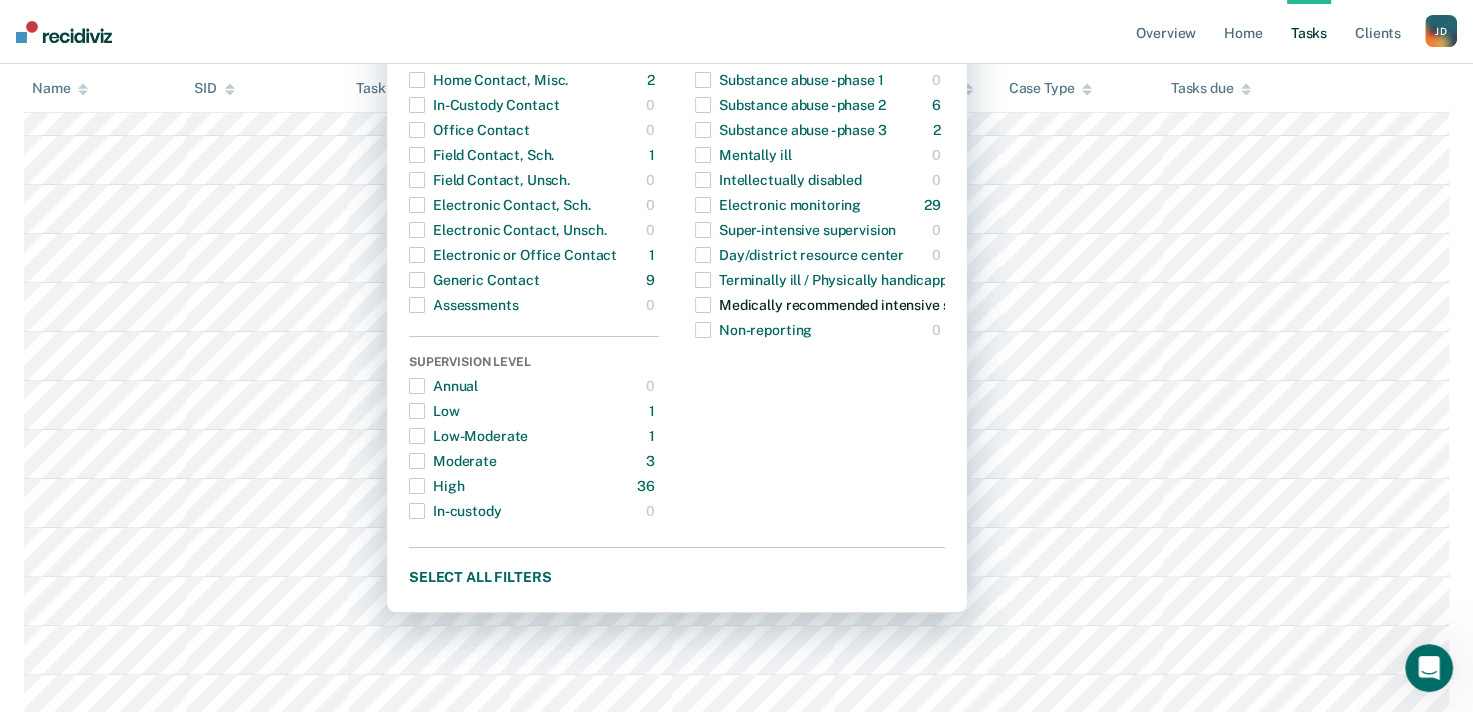 scroll, scrollTop: 400, scrollLeft: 0, axis: vertical 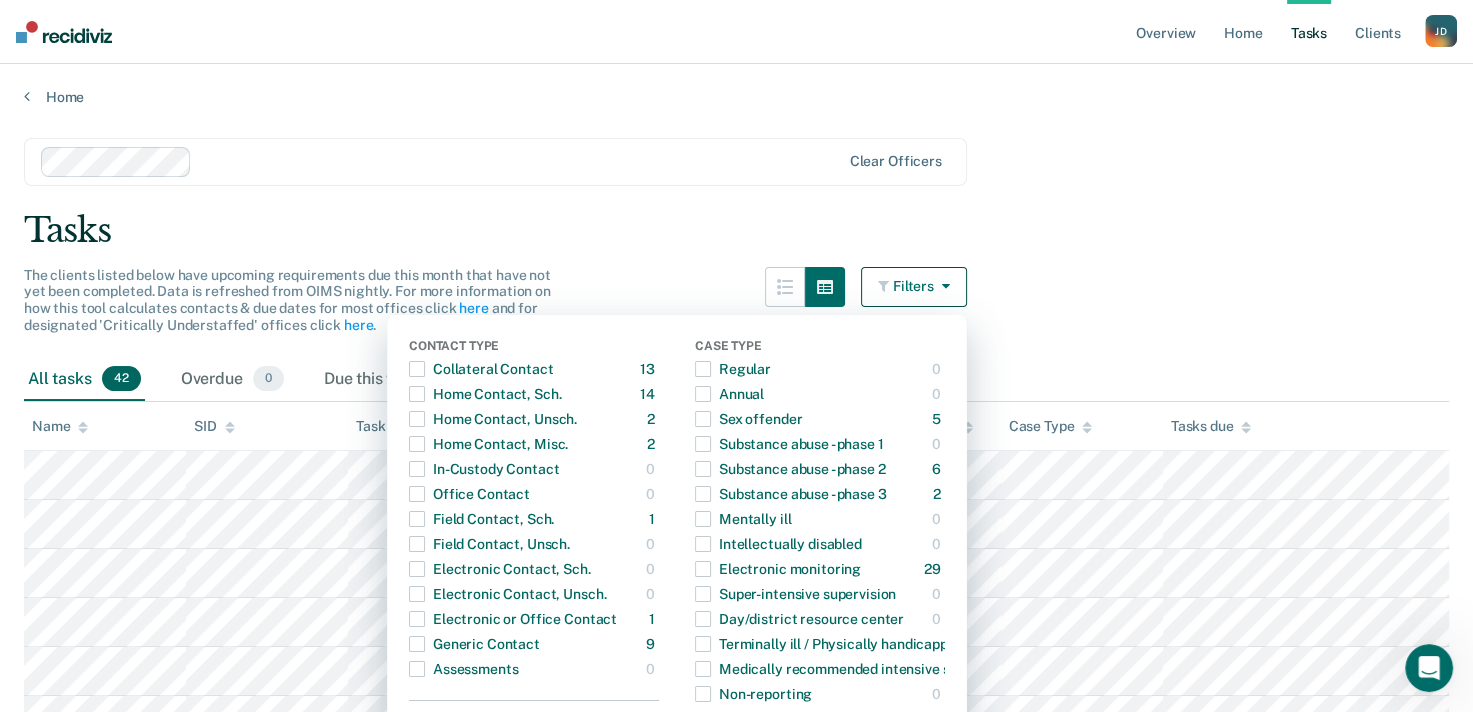 click on "Tasks" at bounding box center [736, 230] 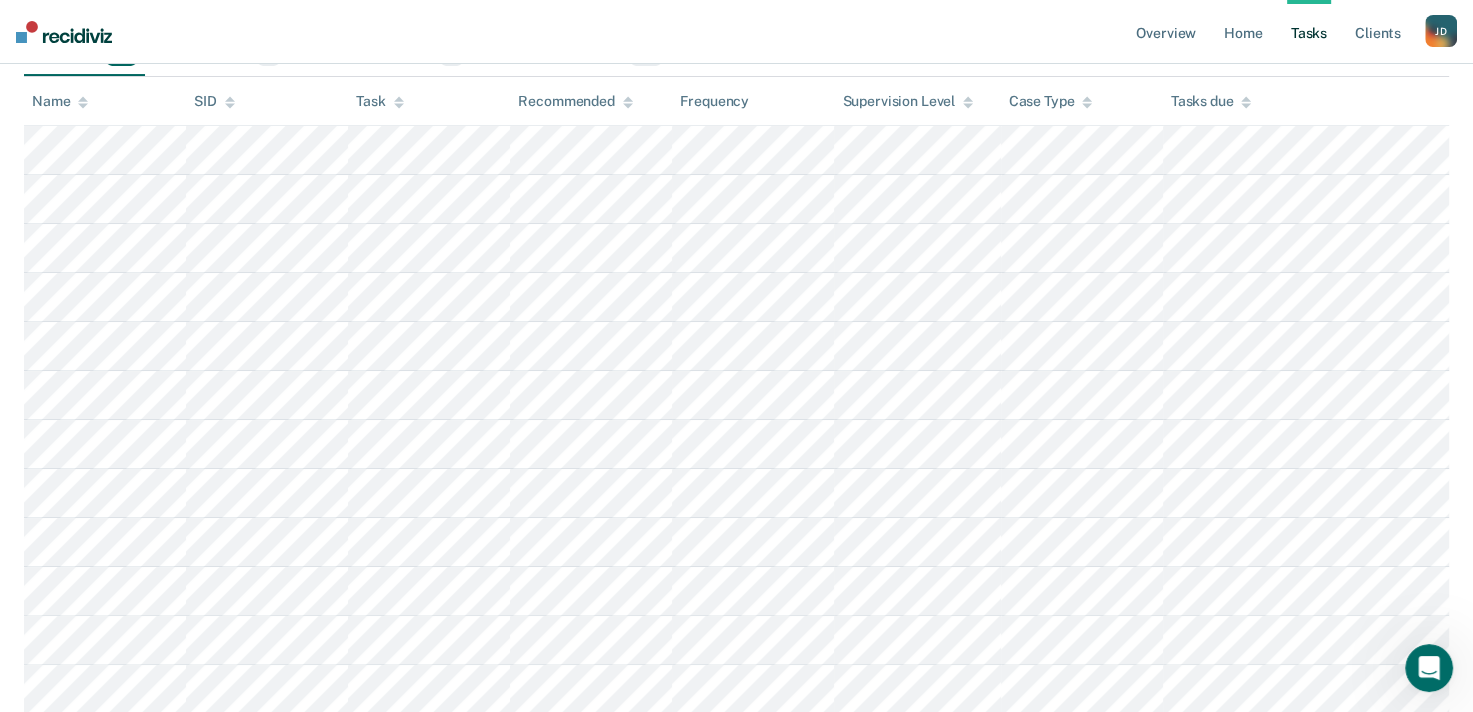 scroll, scrollTop: 0, scrollLeft: 0, axis: both 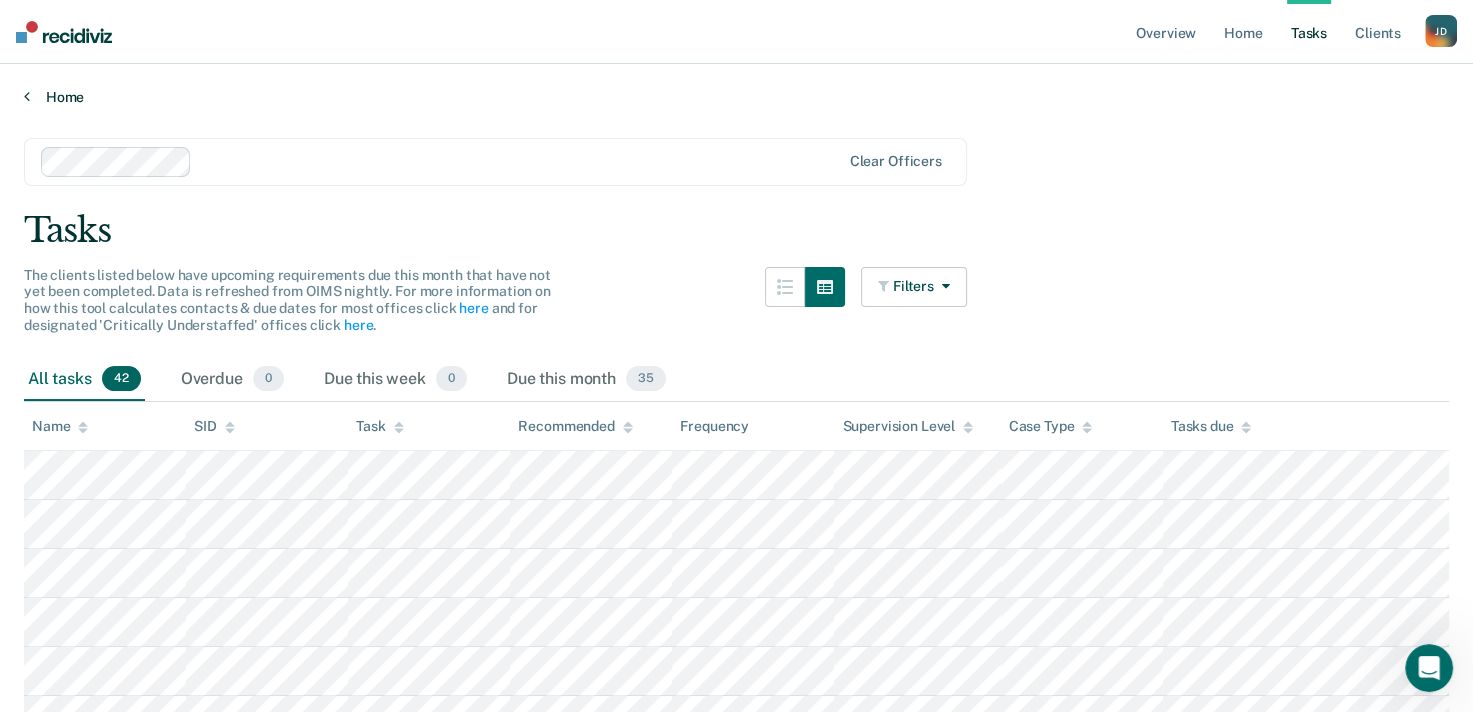 click on "Home" at bounding box center (736, 97) 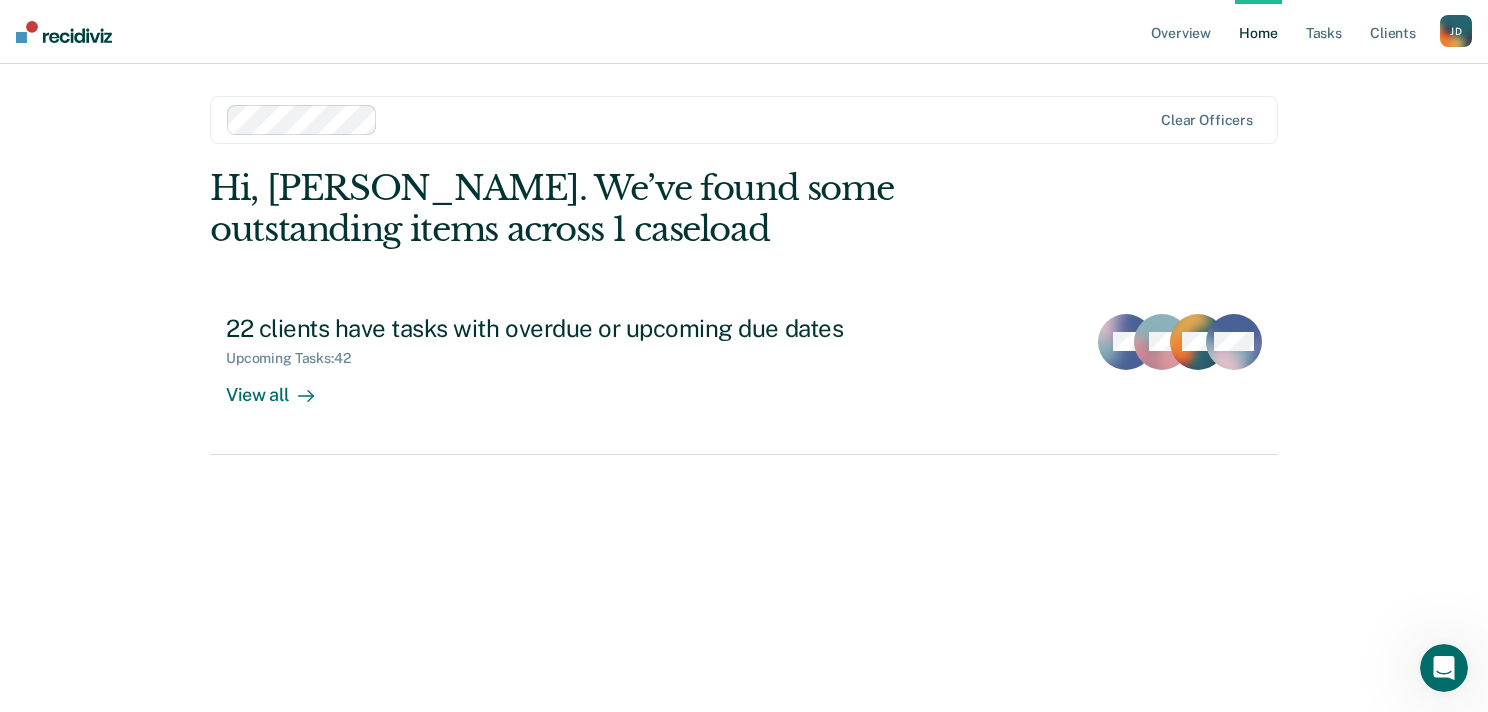click on "[PERSON_NAME]" at bounding box center (1456, 31) 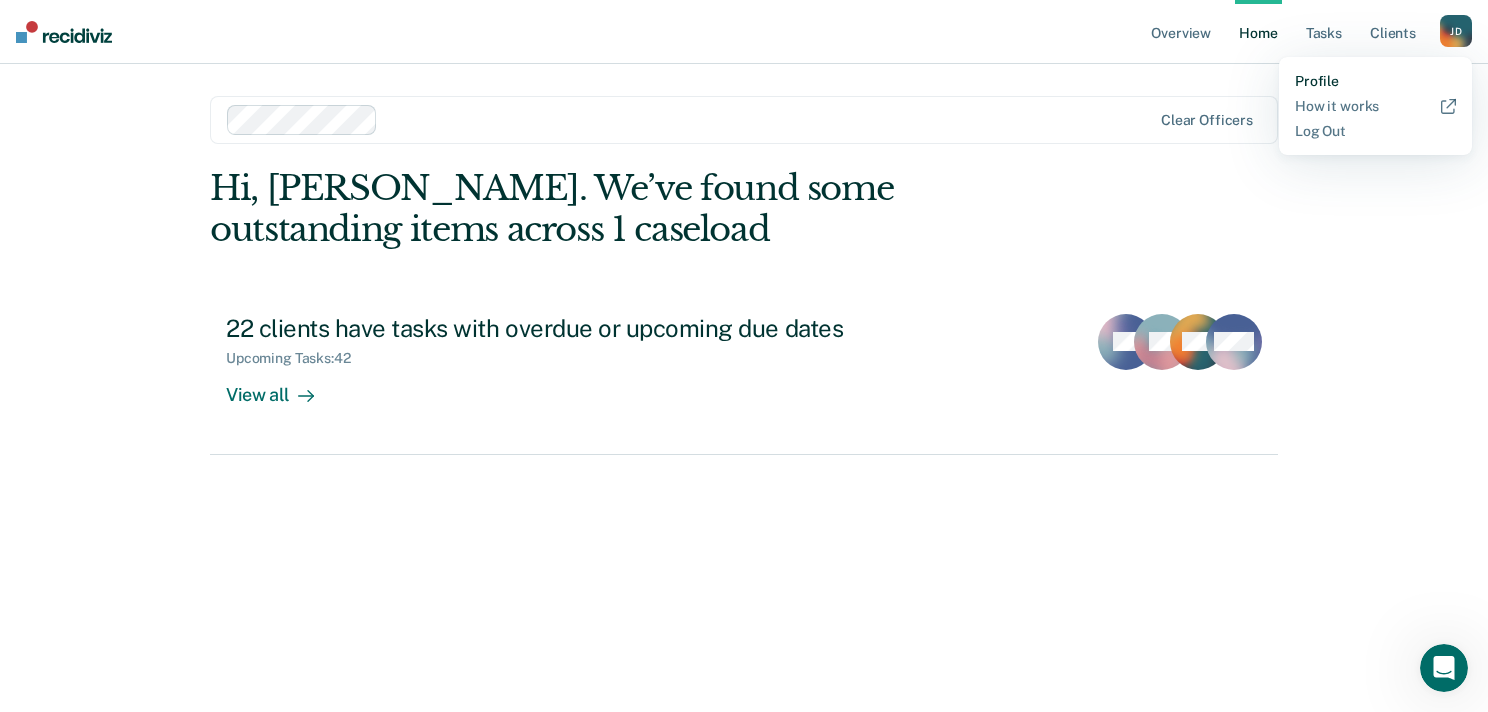 click on "Profile" at bounding box center [1375, 81] 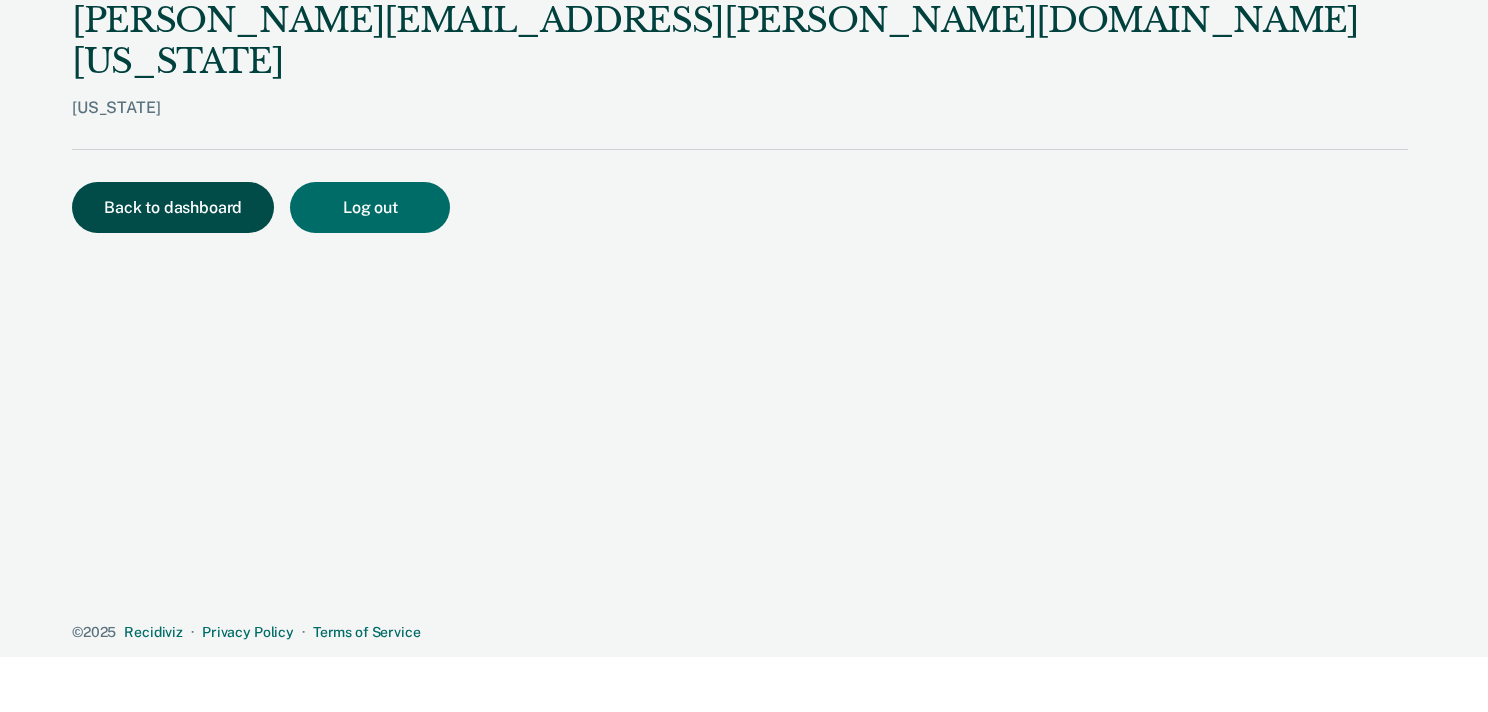 click on "Back to dashboard" at bounding box center [173, 207] 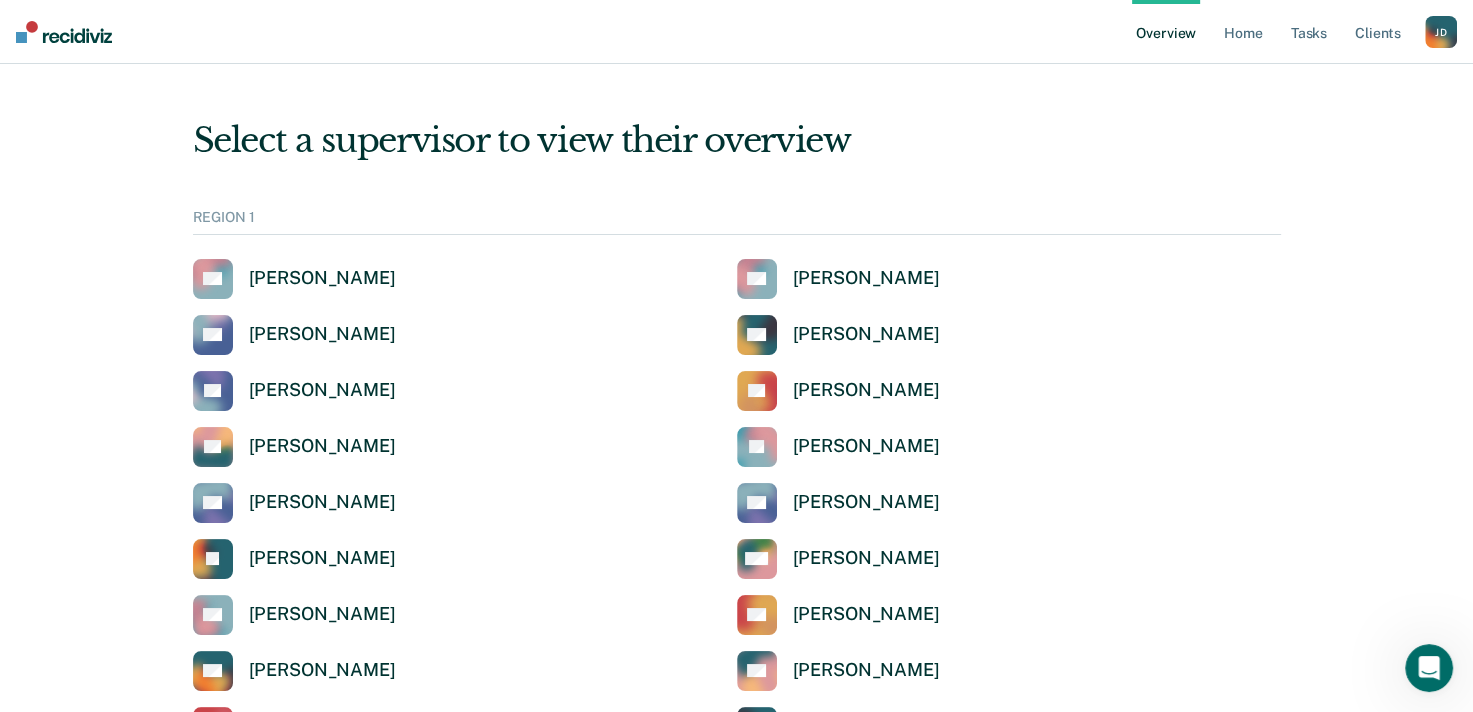 scroll, scrollTop: 0, scrollLeft: 0, axis: both 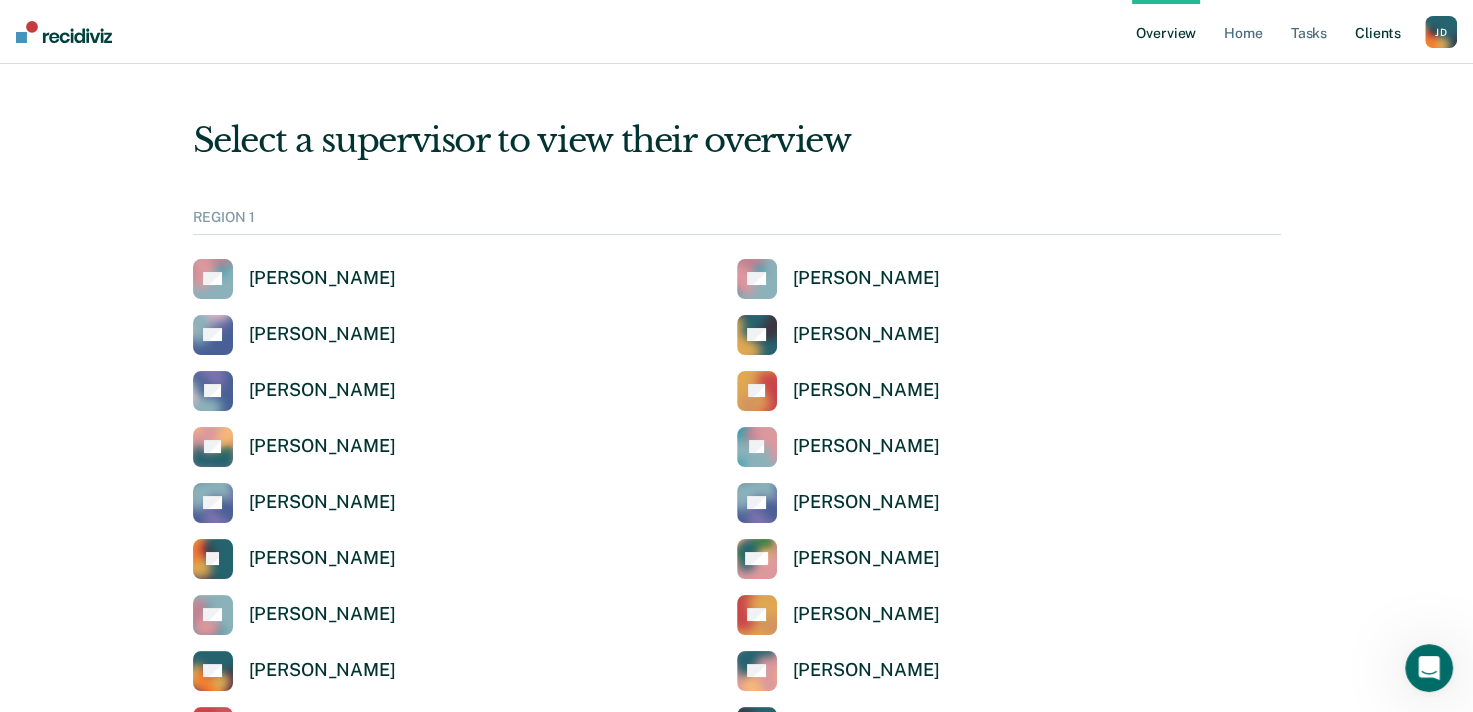 click on "Client s" at bounding box center (1378, 32) 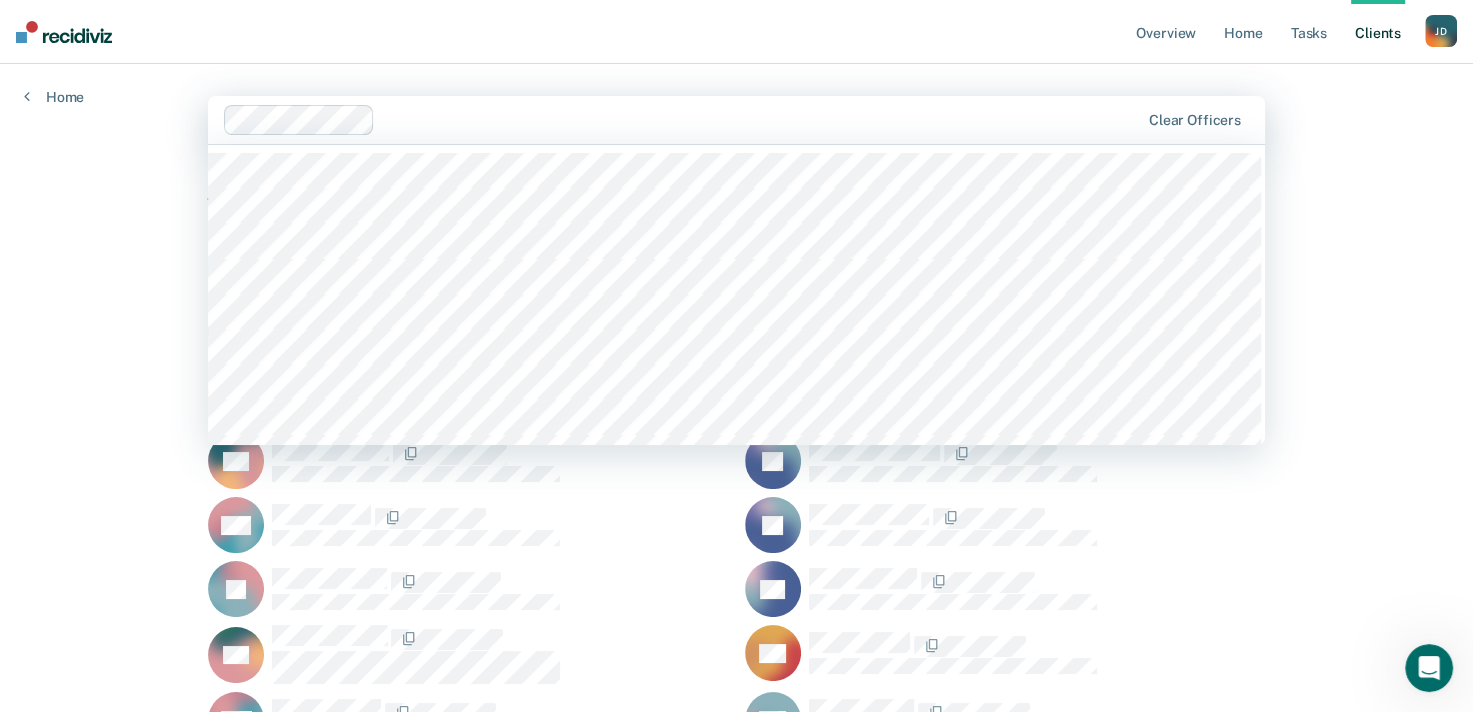 click at bounding box center (761, 119) 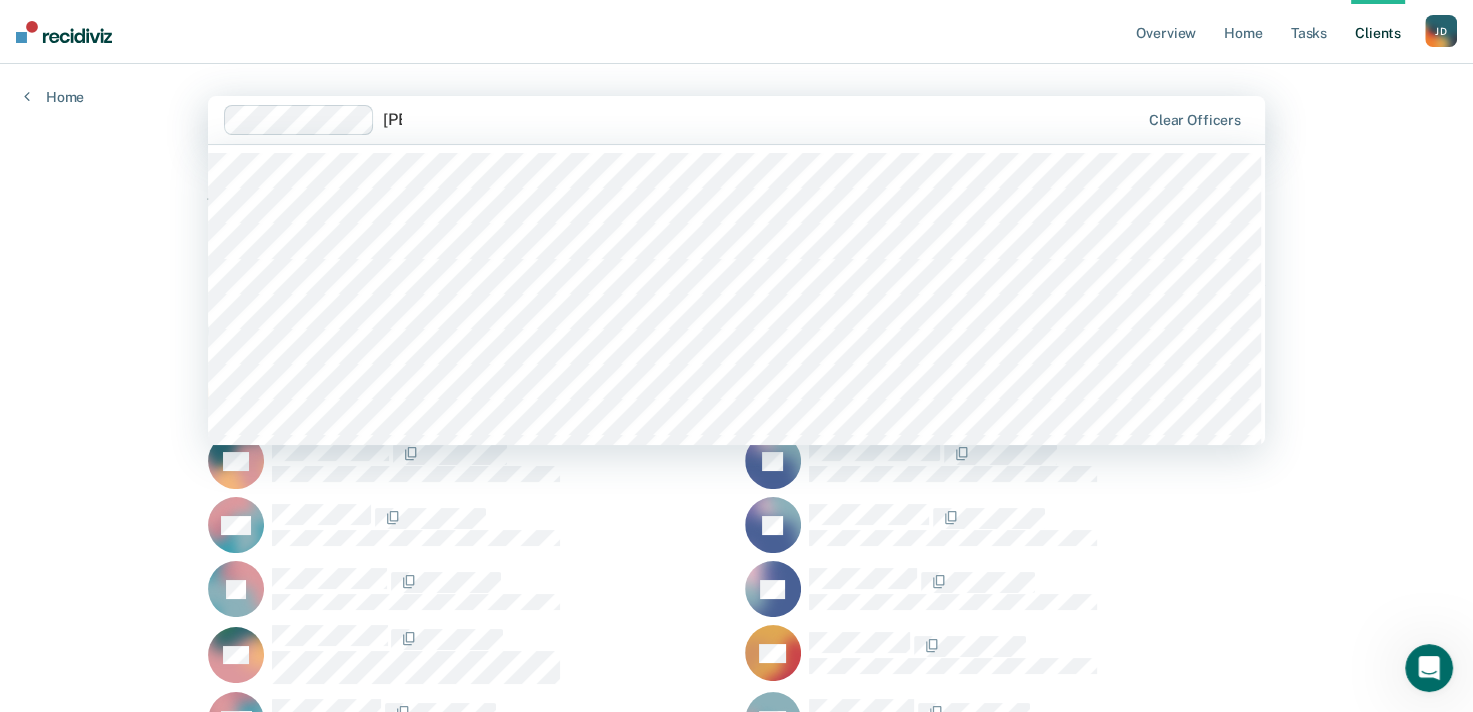type on "Jac" 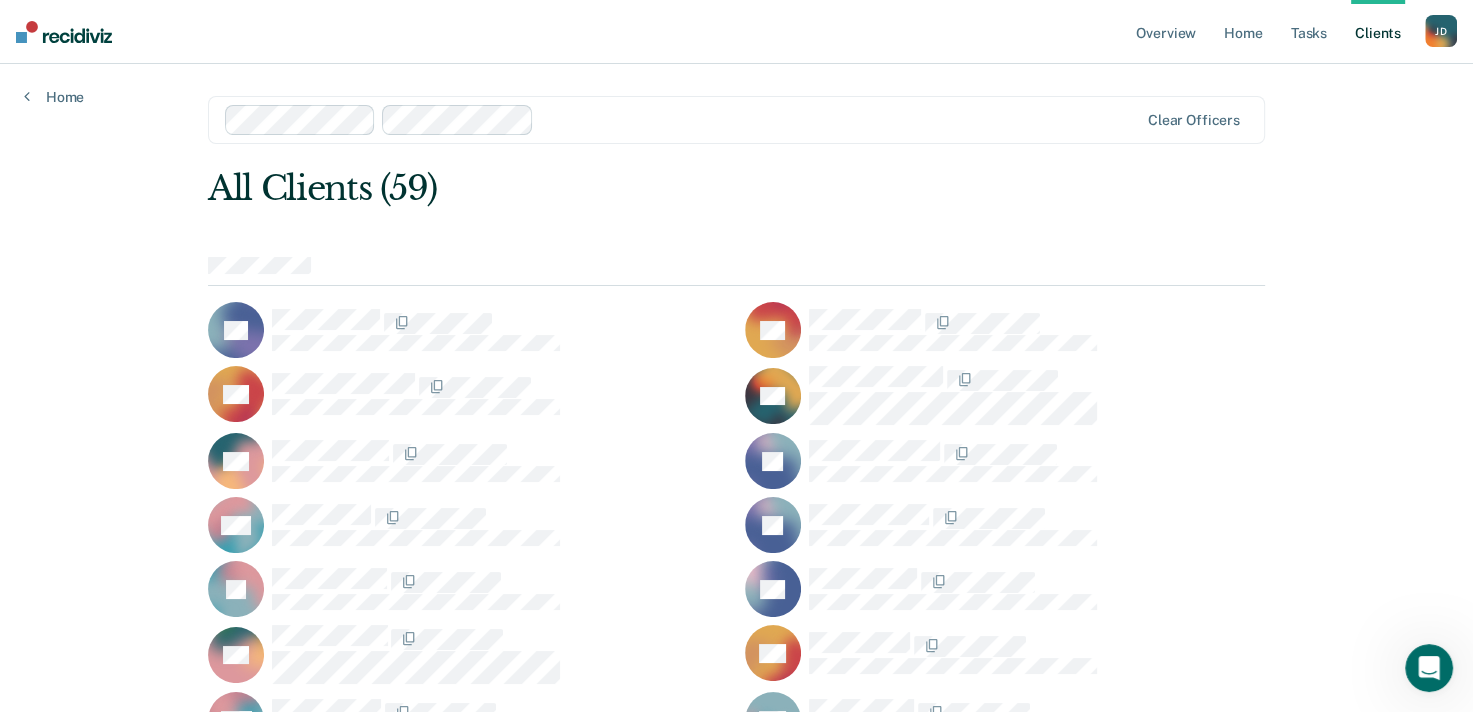 click at bounding box center (840, 119) 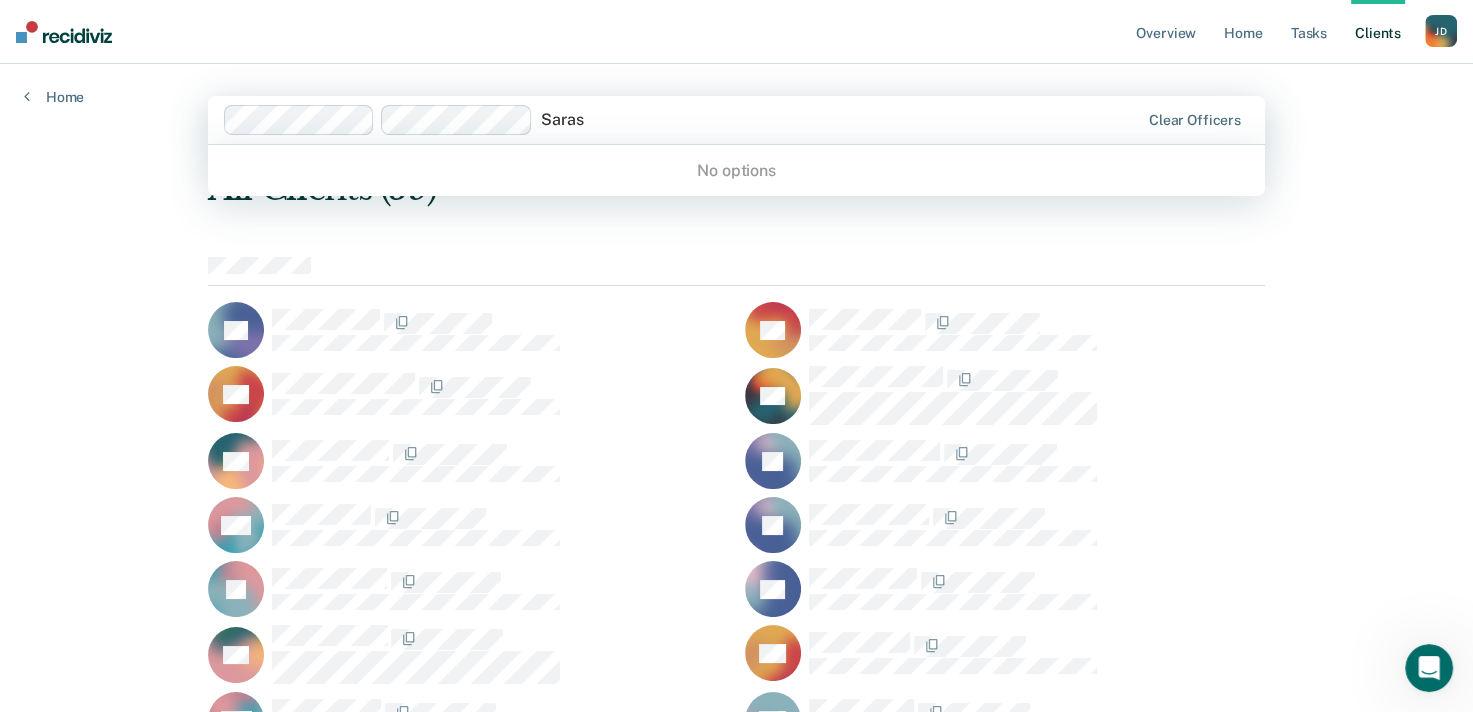 type on "[PERSON_NAME]" 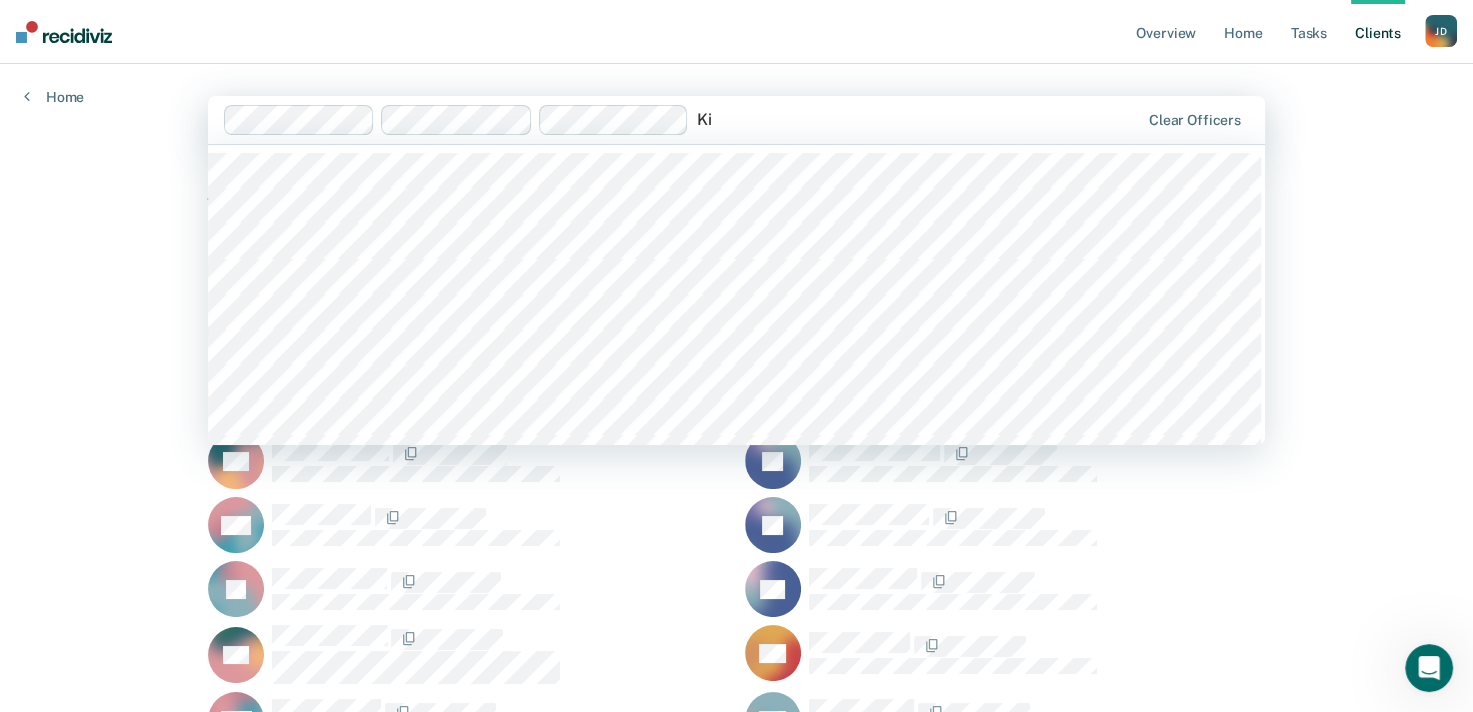 type on "[PERSON_NAME]" 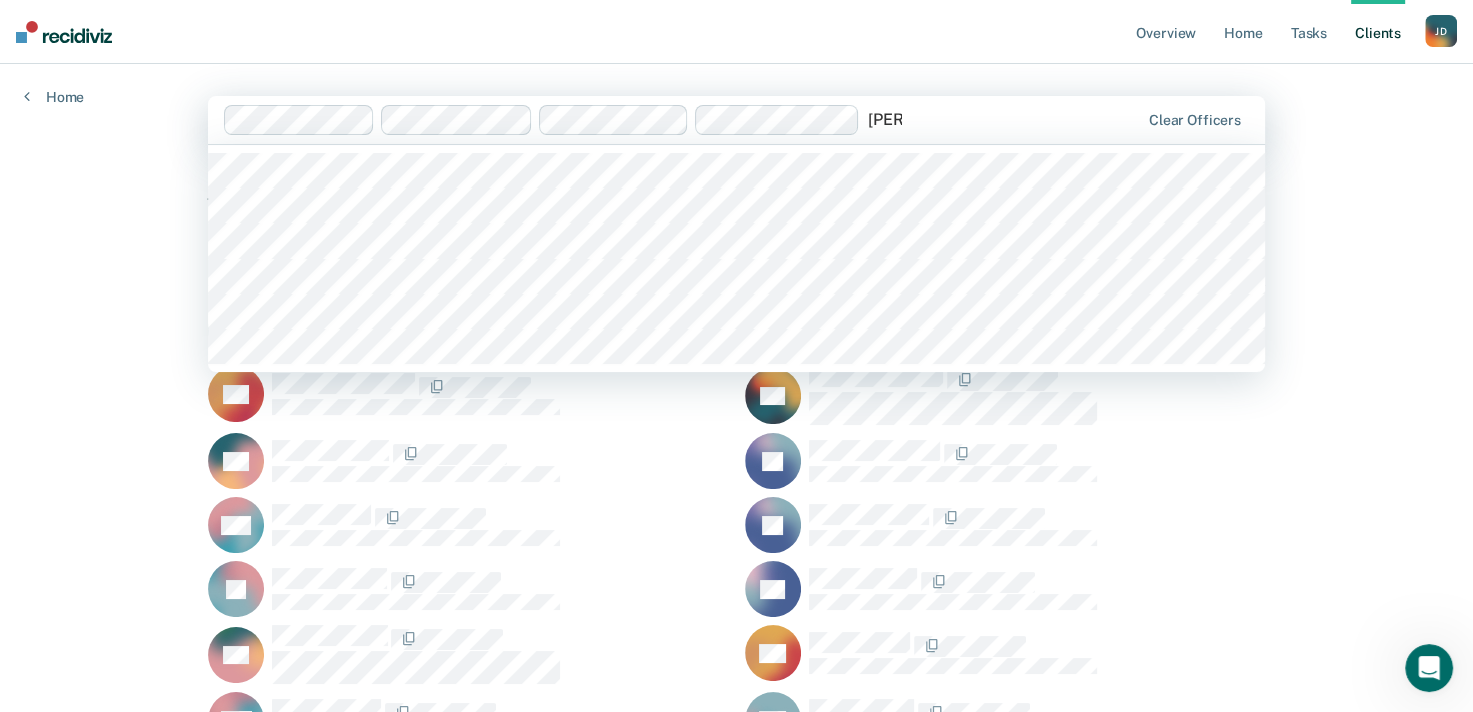 type on "[PERSON_NAME]" 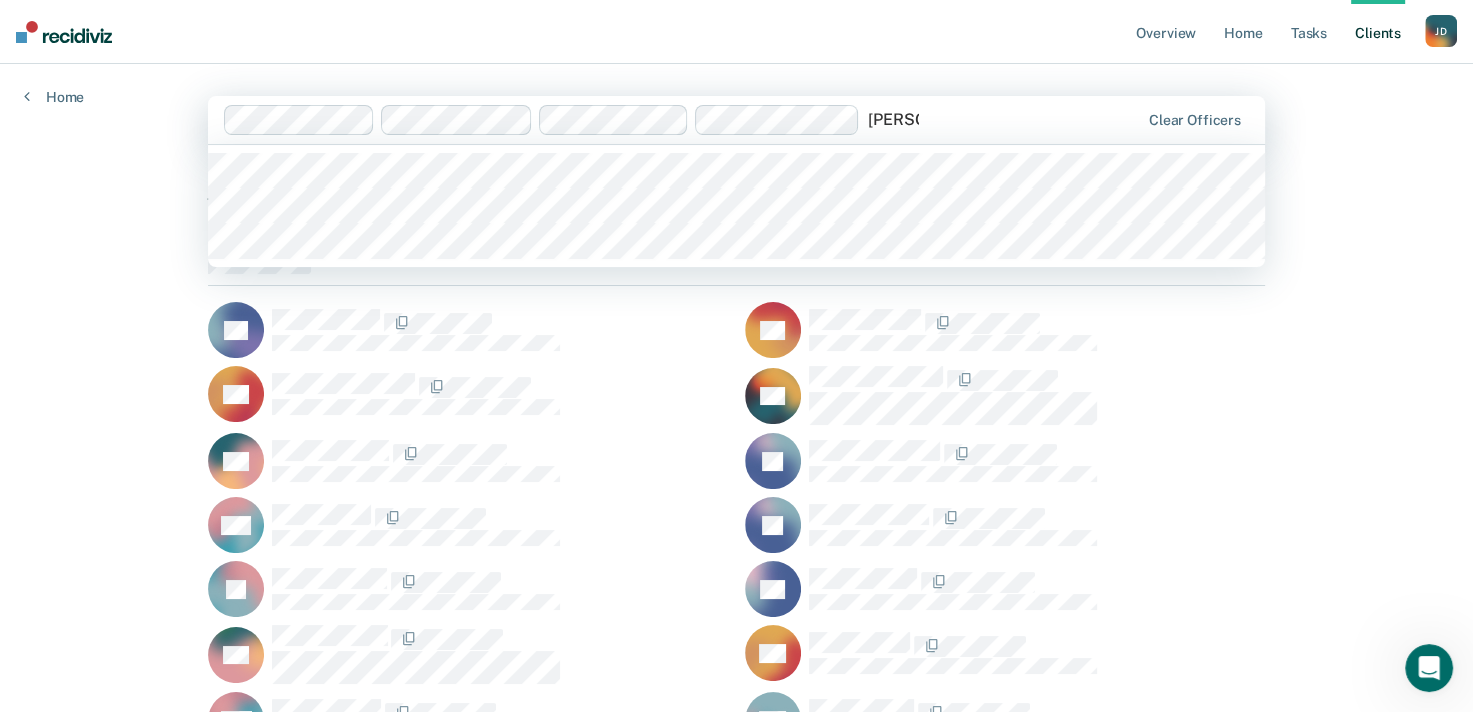 type 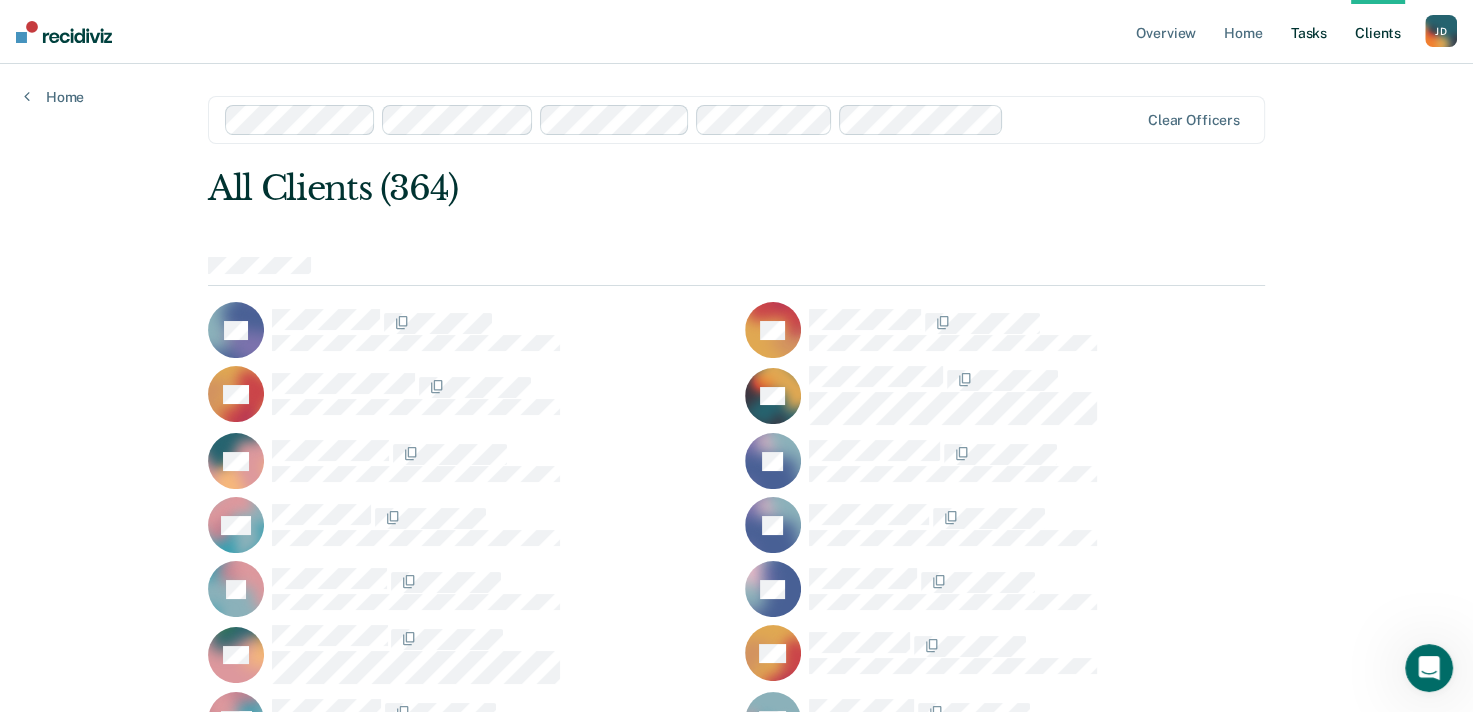 click on "Tasks" at bounding box center (1309, 32) 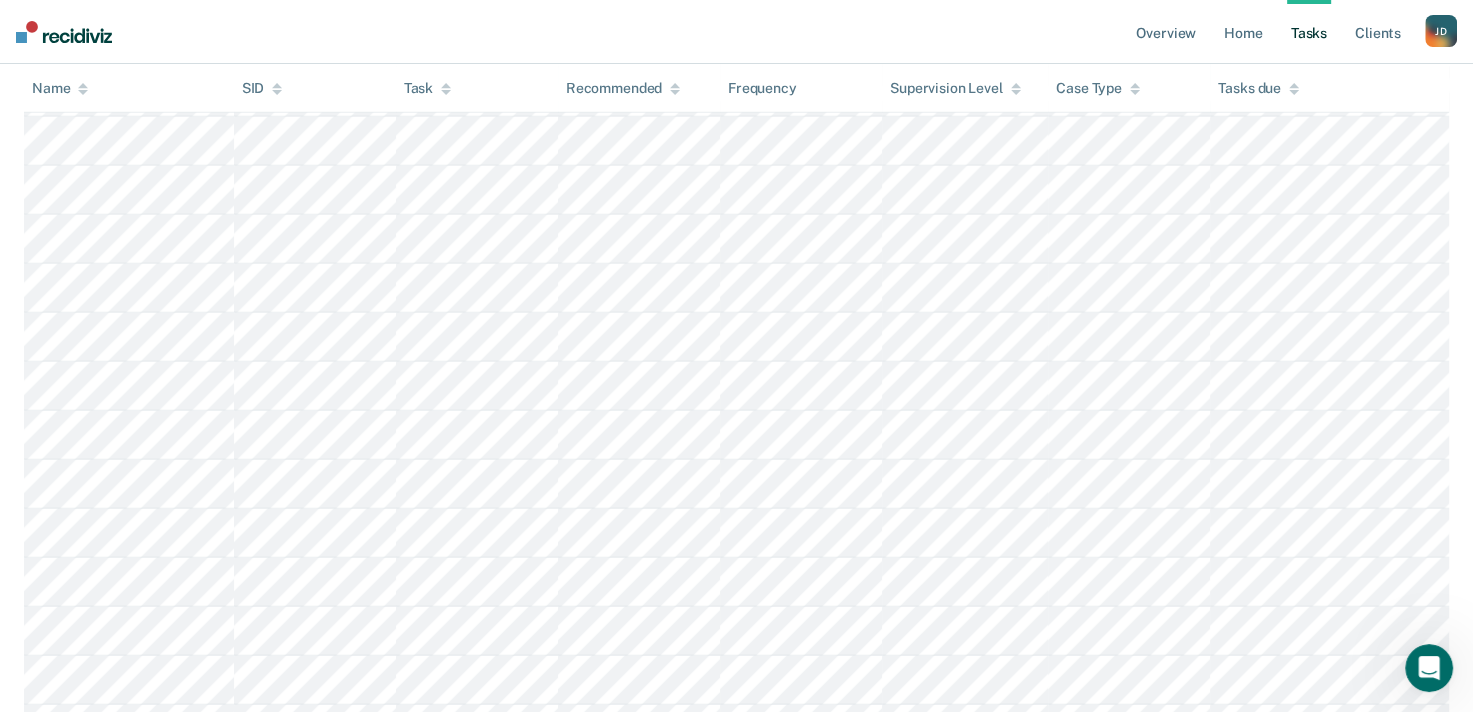 scroll, scrollTop: 4500, scrollLeft: 0, axis: vertical 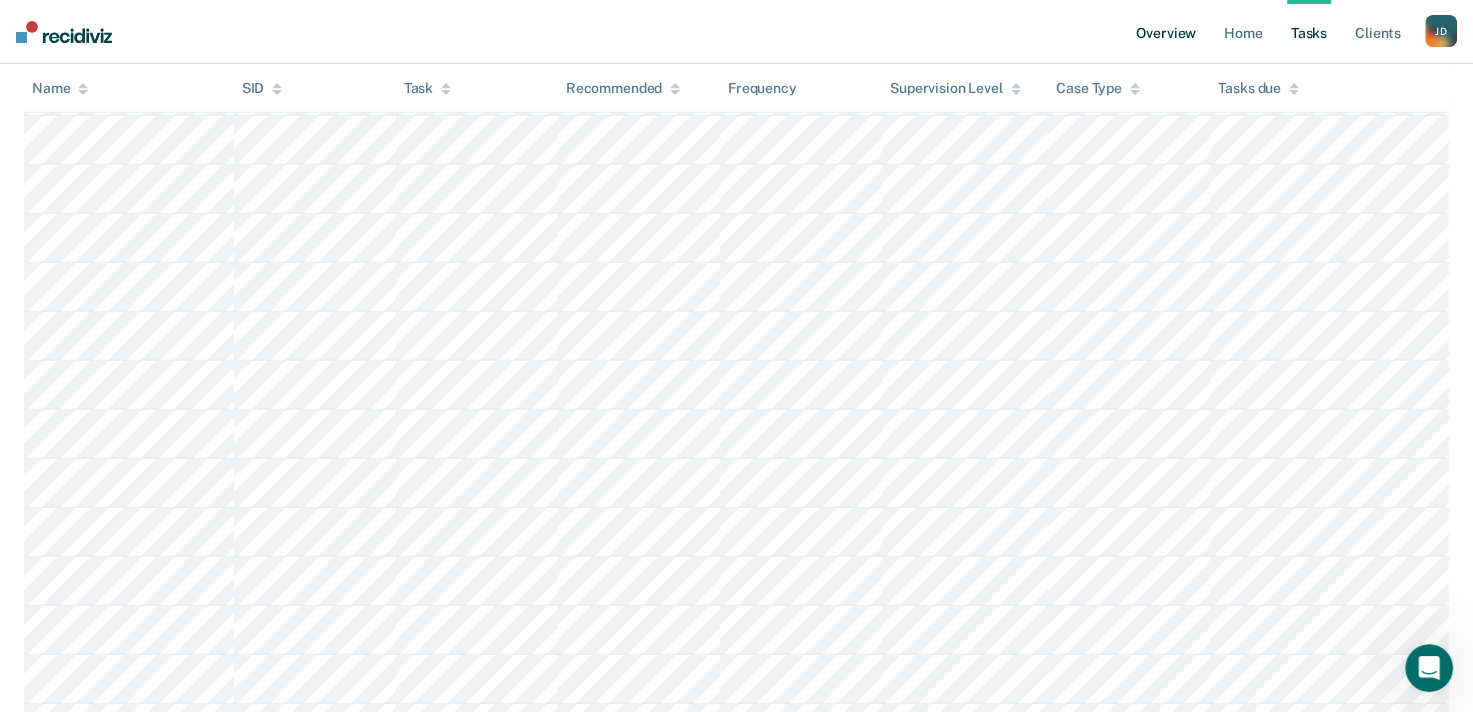 click on "Overview" at bounding box center [1166, 32] 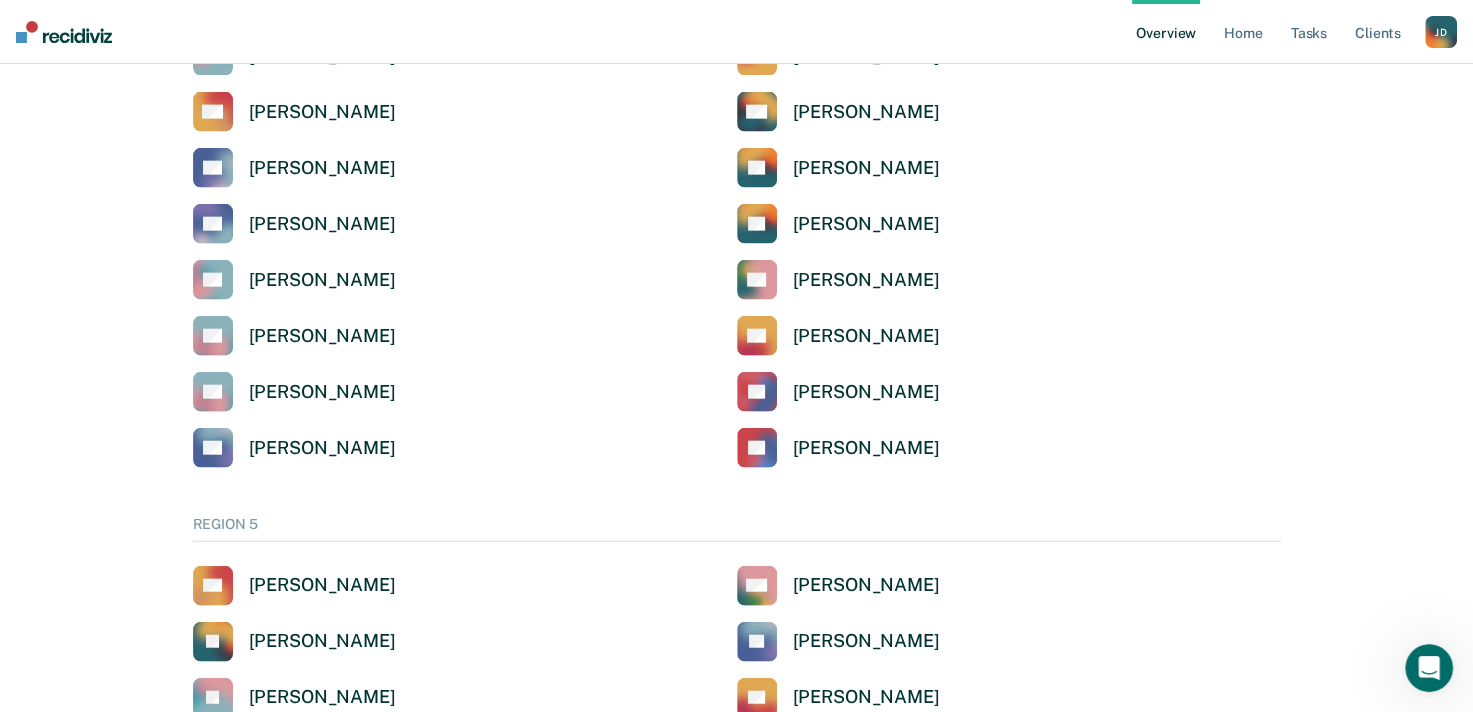 scroll, scrollTop: 0, scrollLeft: 0, axis: both 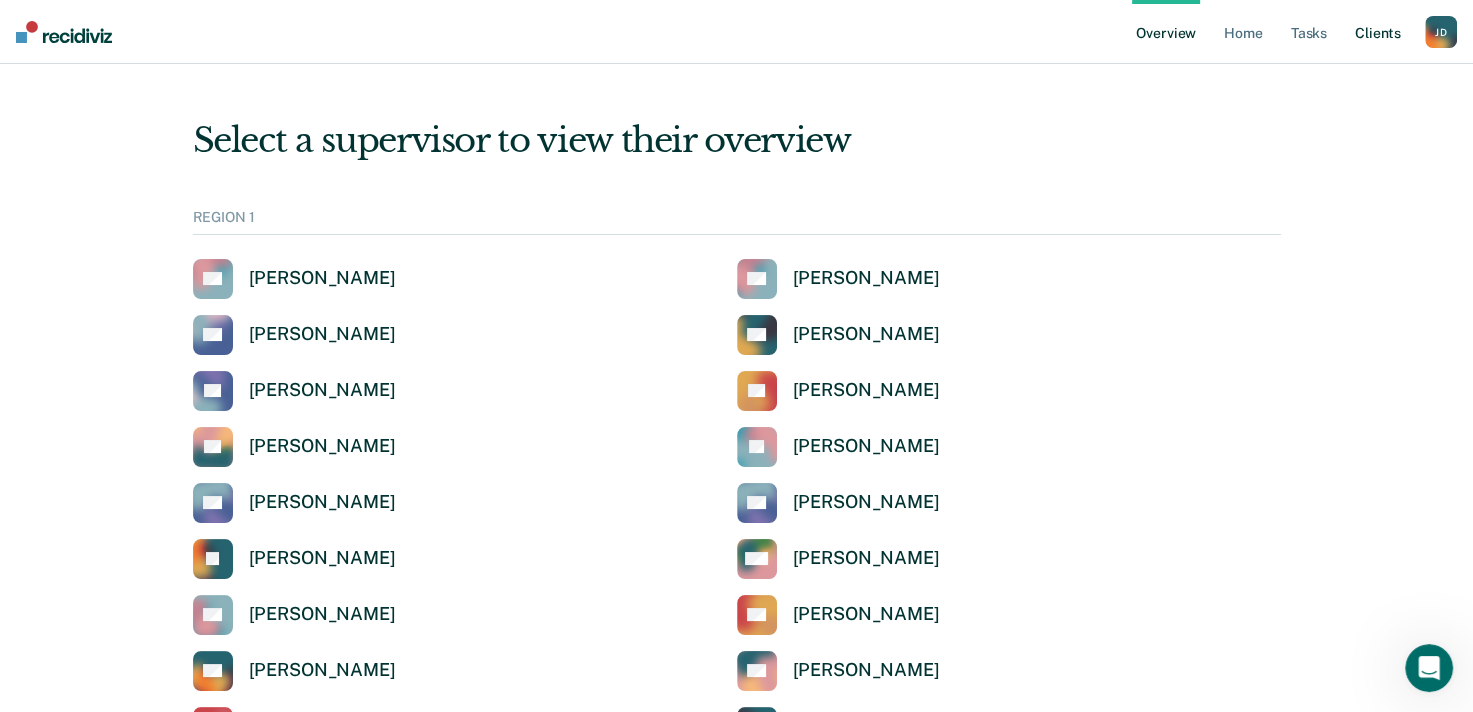 click on "Client s" at bounding box center (1378, 32) 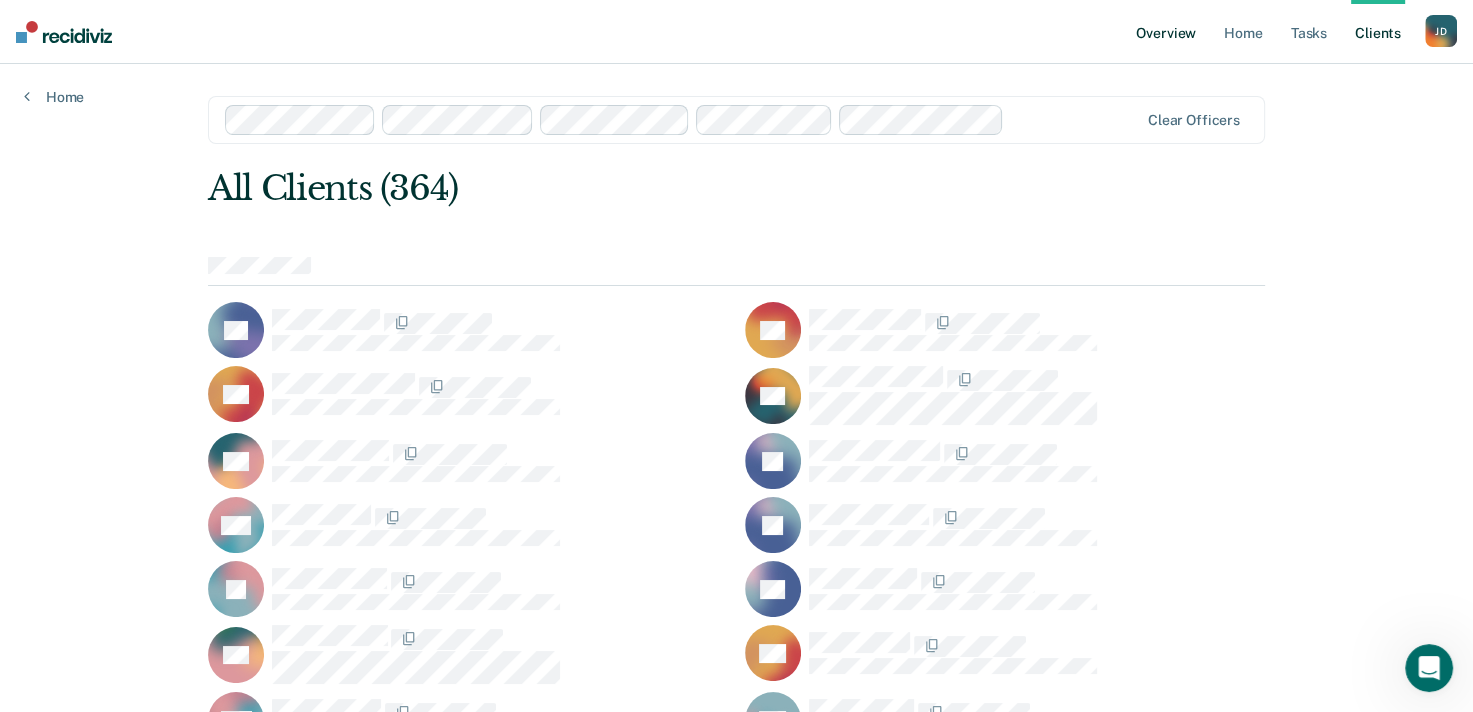 click on "Overview" at bounding box center [1166, 32] 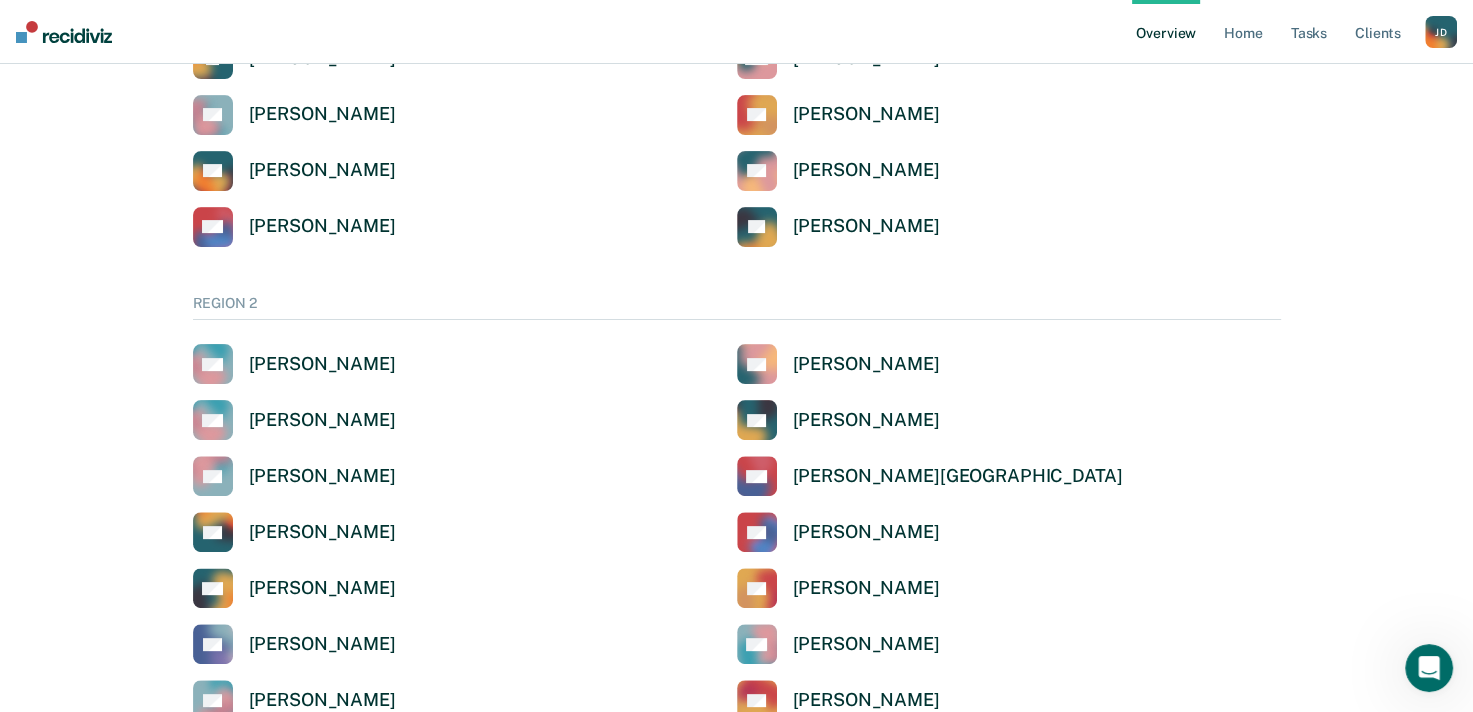scroll, scrollTop: 0, scrollLeft: 0, axis: both 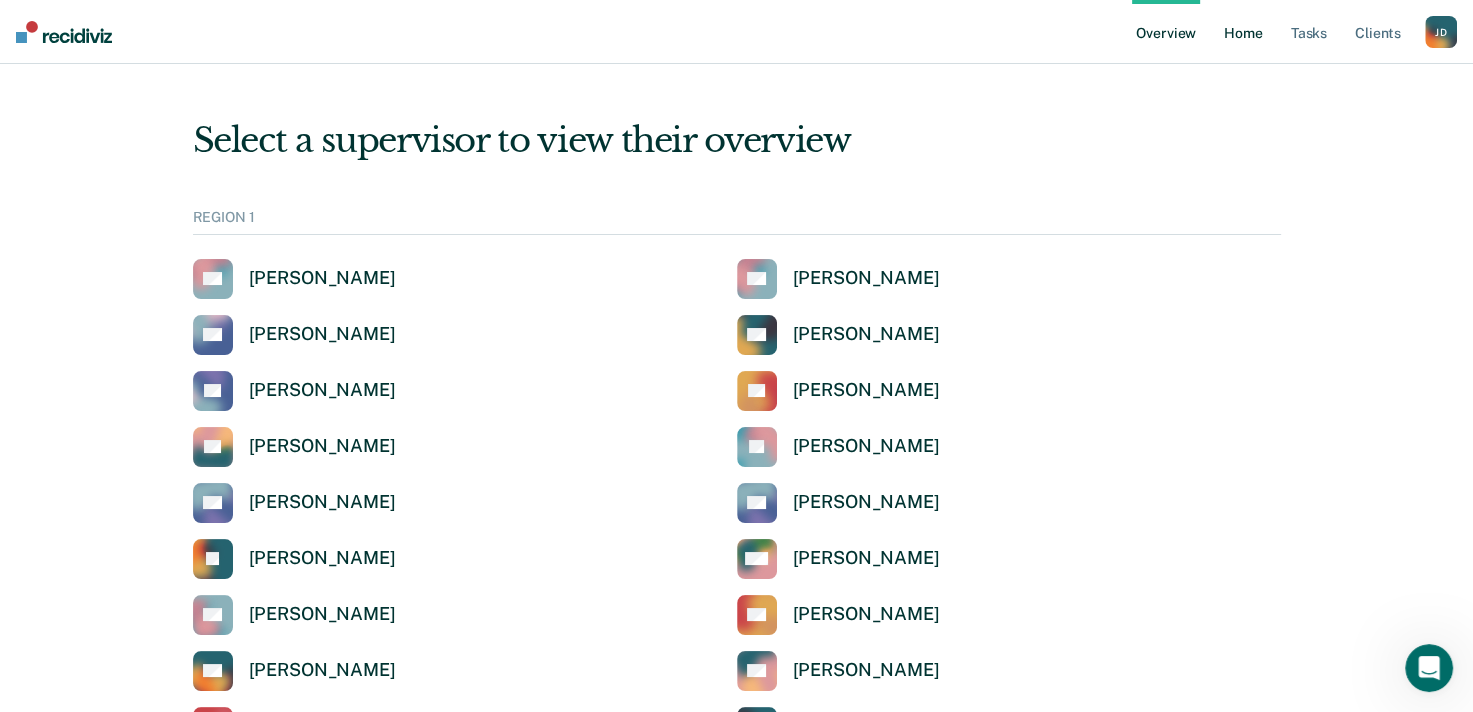 click on "Home" at bounding box center (1243, 32) 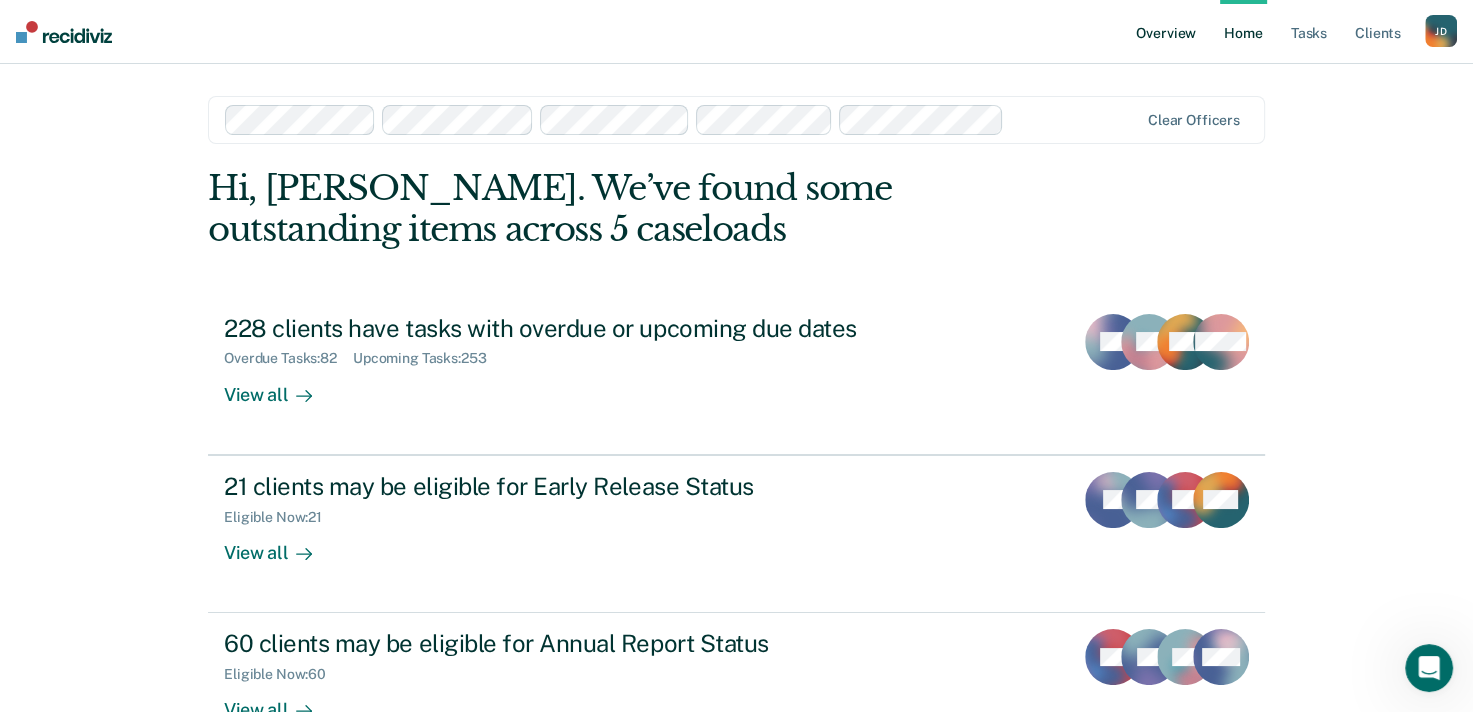 click on "Overview" at bounding box center [1166, 32] 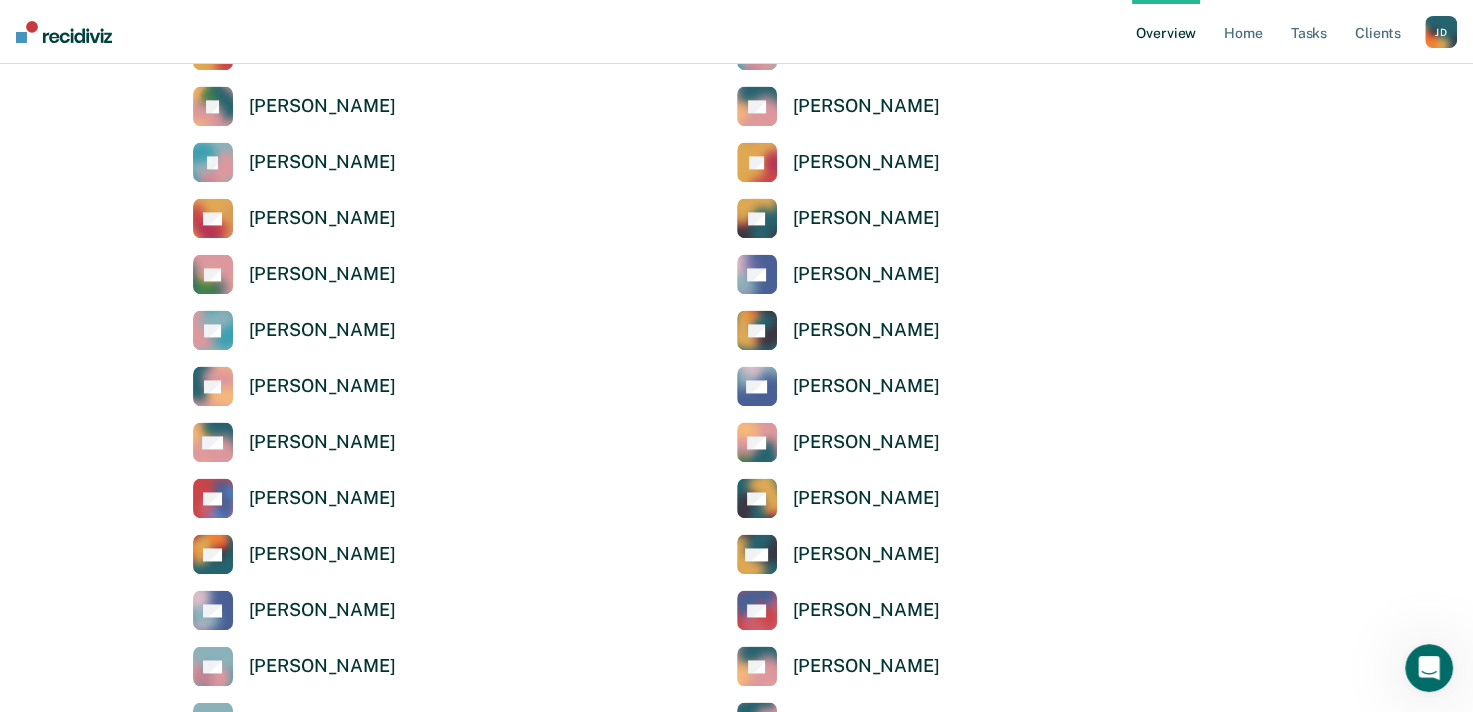 scroll, scrollTop: 2800, scrollLeft: 0, axis: vertical 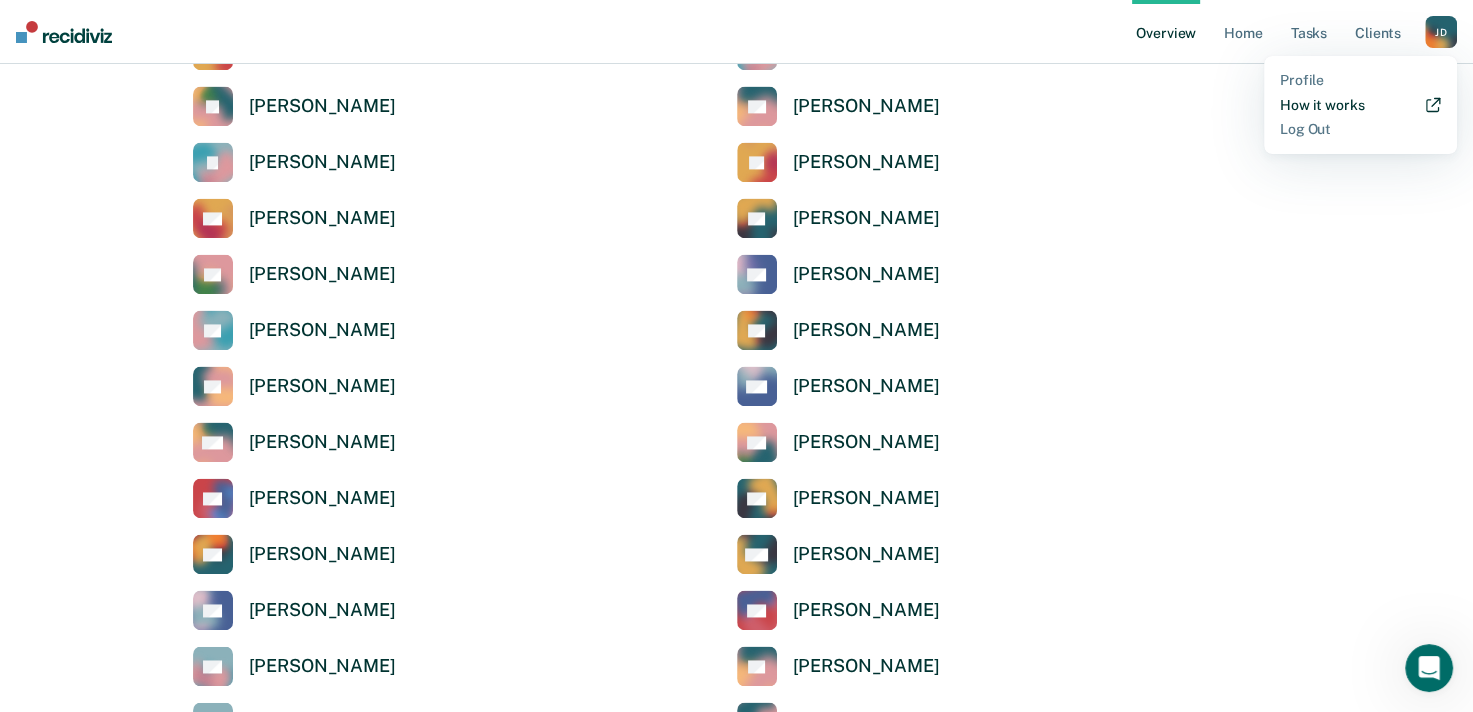 click on "How it works" at bounding box center [1360, 105] 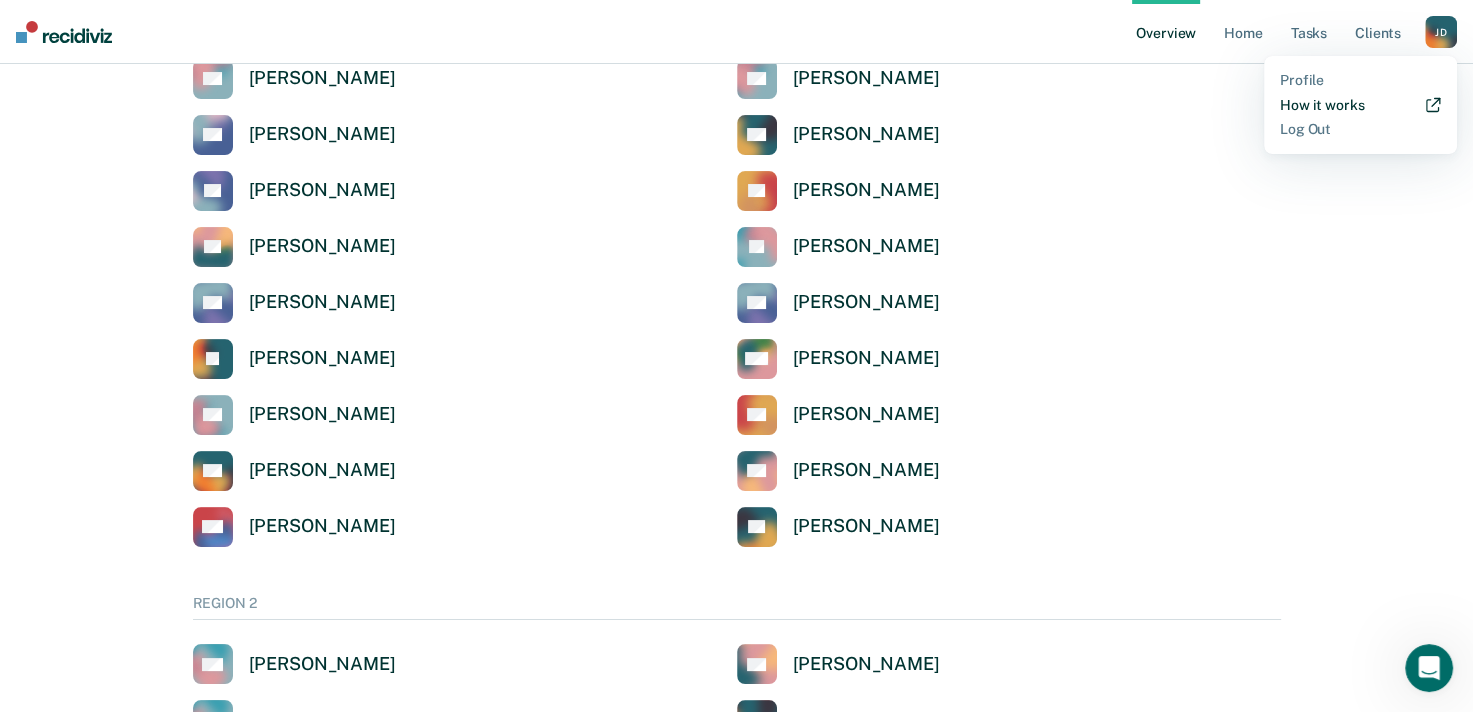 scroll, scrollTop: 0, scrollLeft: 0, axis: both 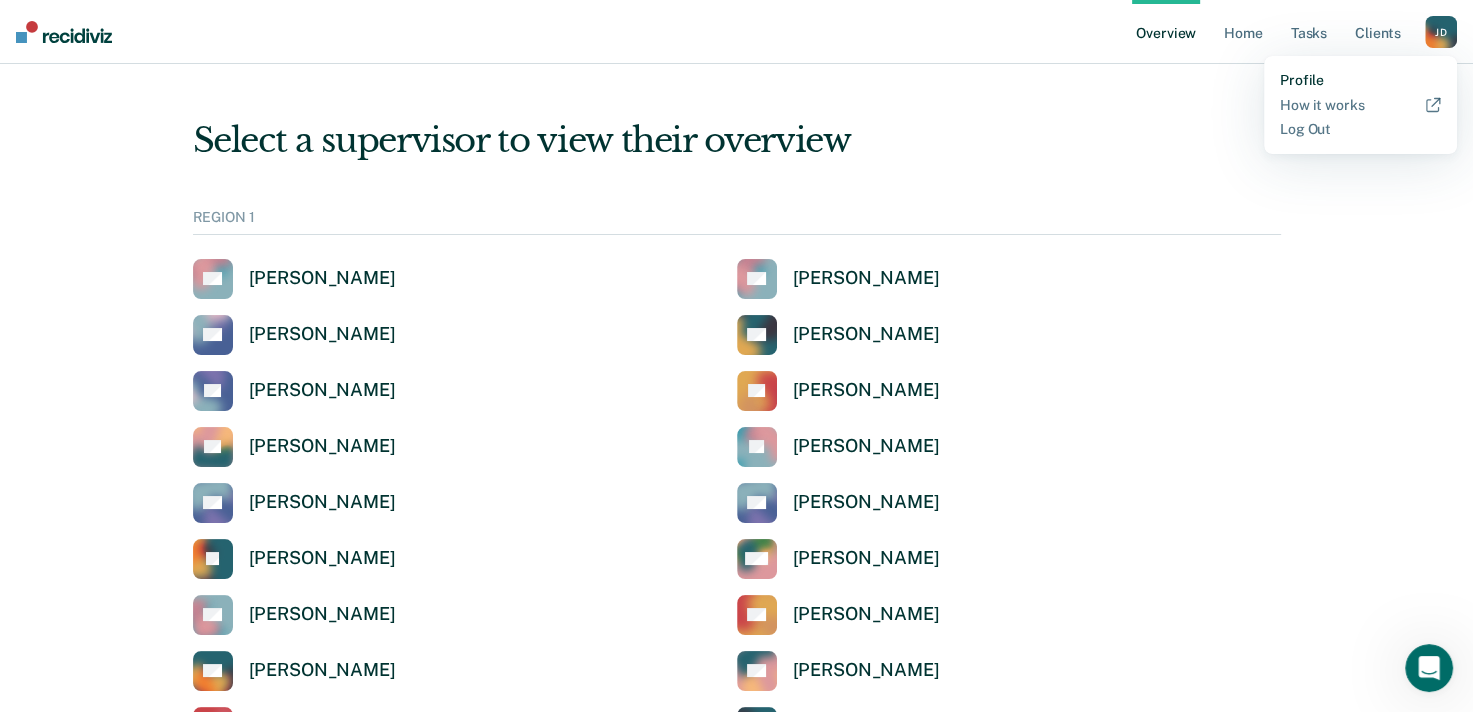 click on "Profile" at bounding box center (1360, 80) 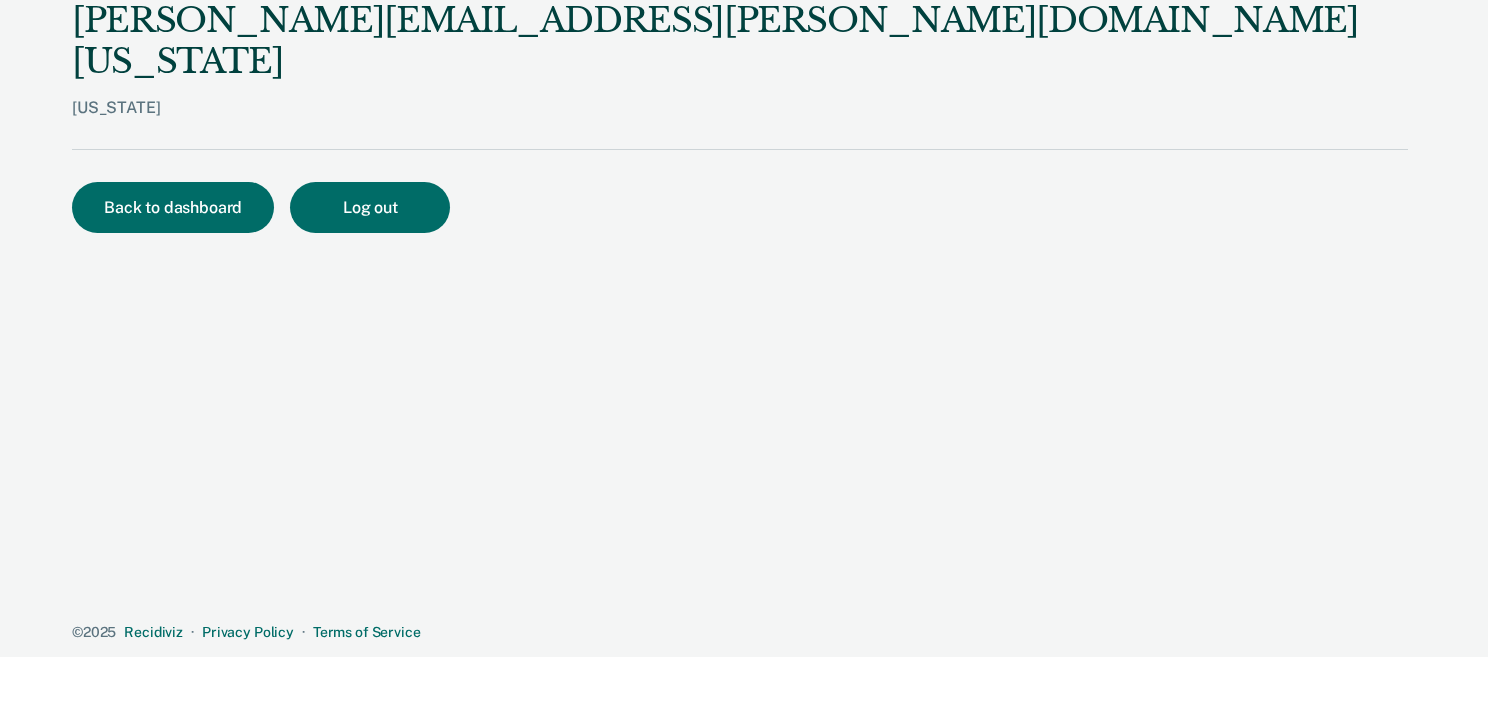 click on "[US_STATE]" at bounding box center [740, 123] 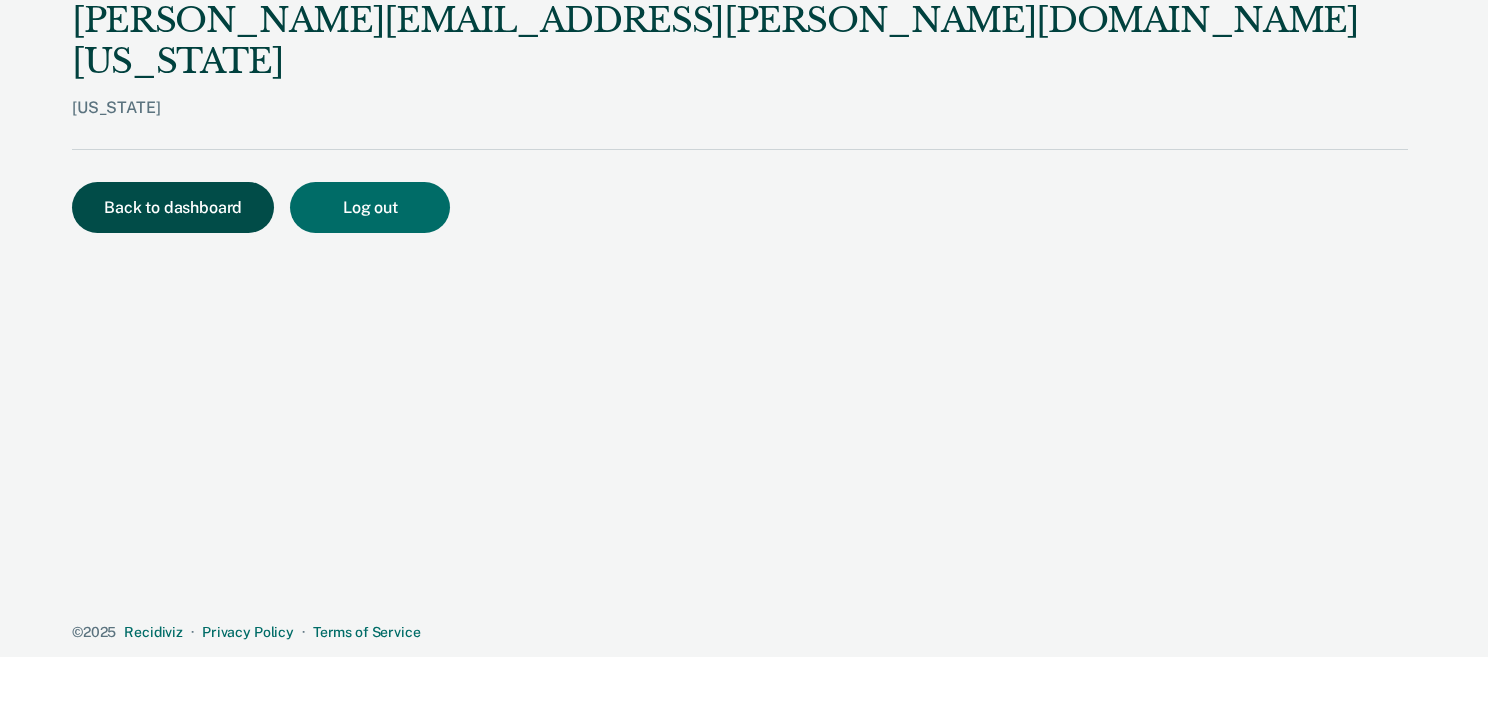 click on "Back to dashboard" at bounding box center (173, 207) 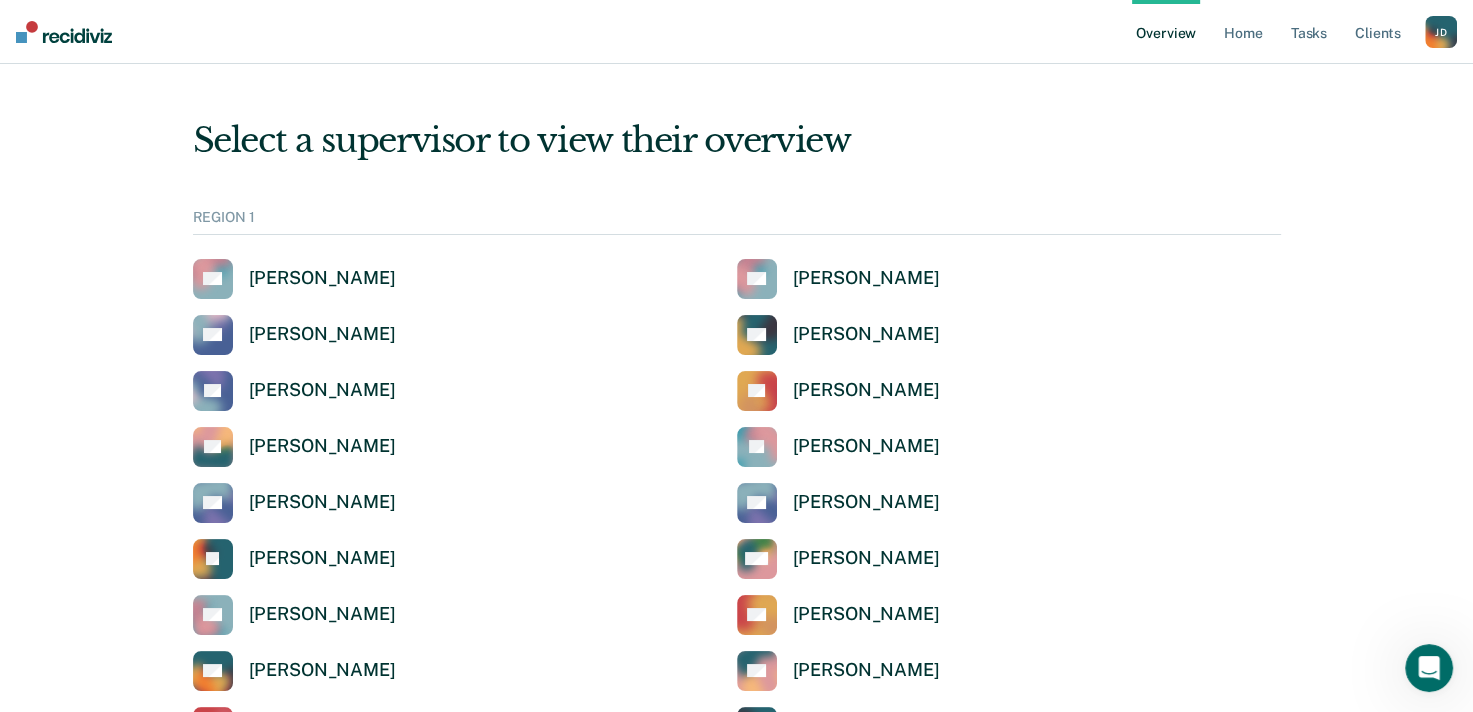 scroll, scrollTop: 0, scrollLeft: 0, axis: both 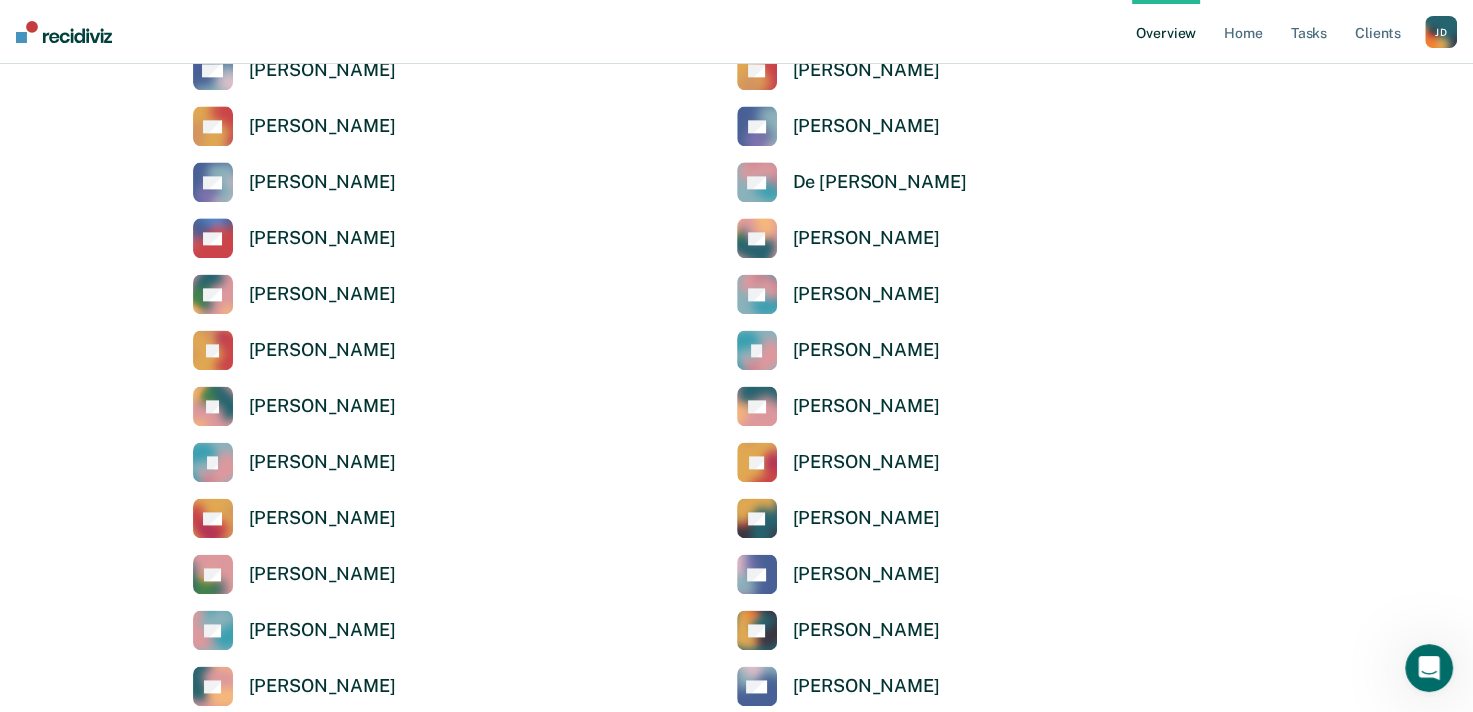 click on "Overview" at bounding box center (1166, 32) 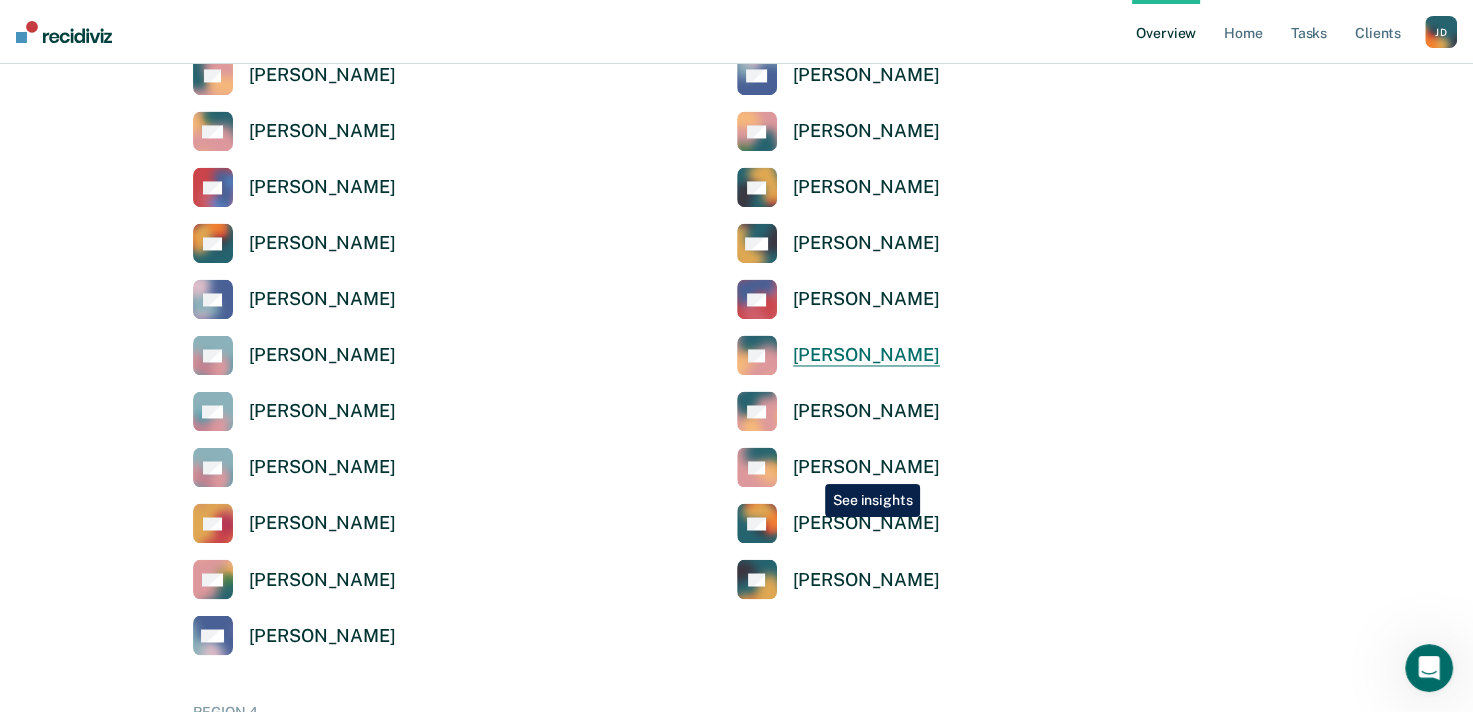 scroll, scrollTop: 3234, scrollLeft: 0, axis: vertical 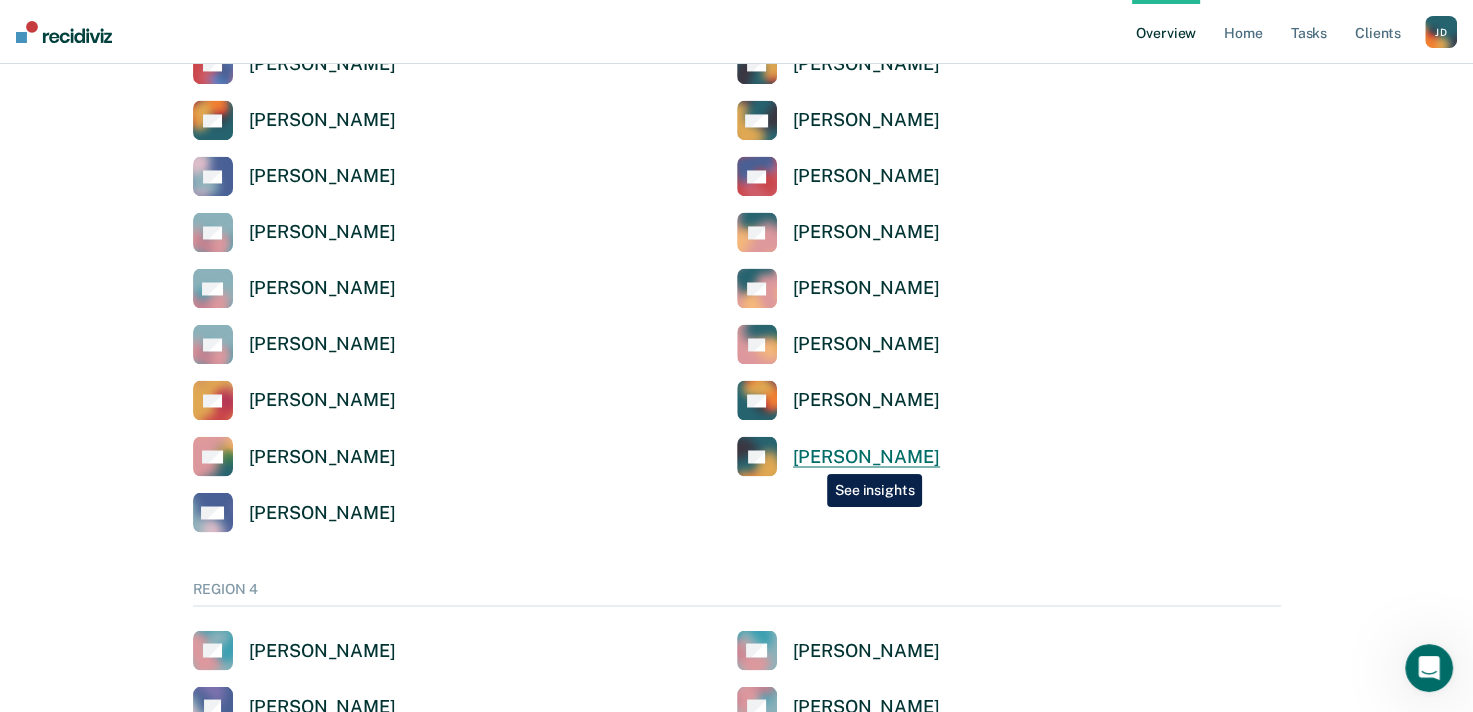 click on "[PERSON_NAME]" at bounding box center (866, 456) 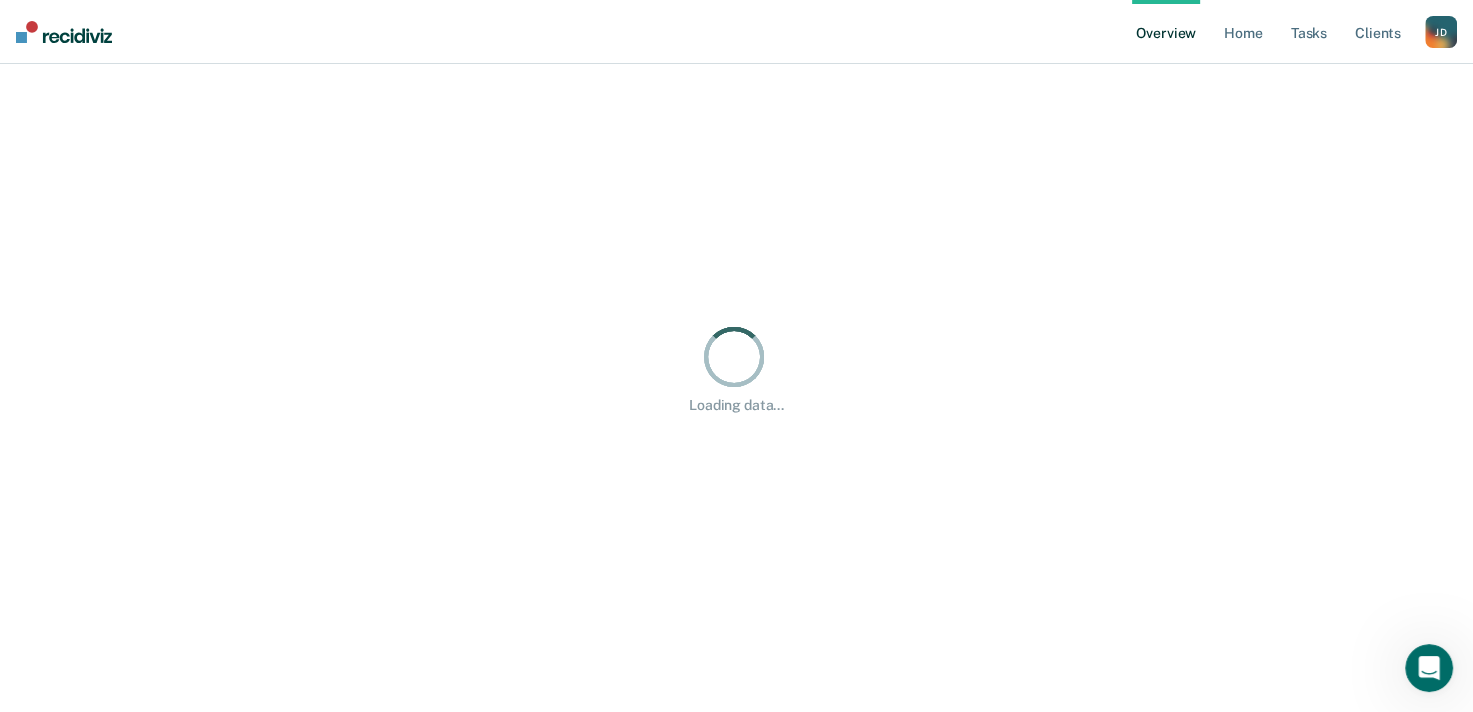 scroll, scrollTop: 0, scrollLeft: 0, axis: both 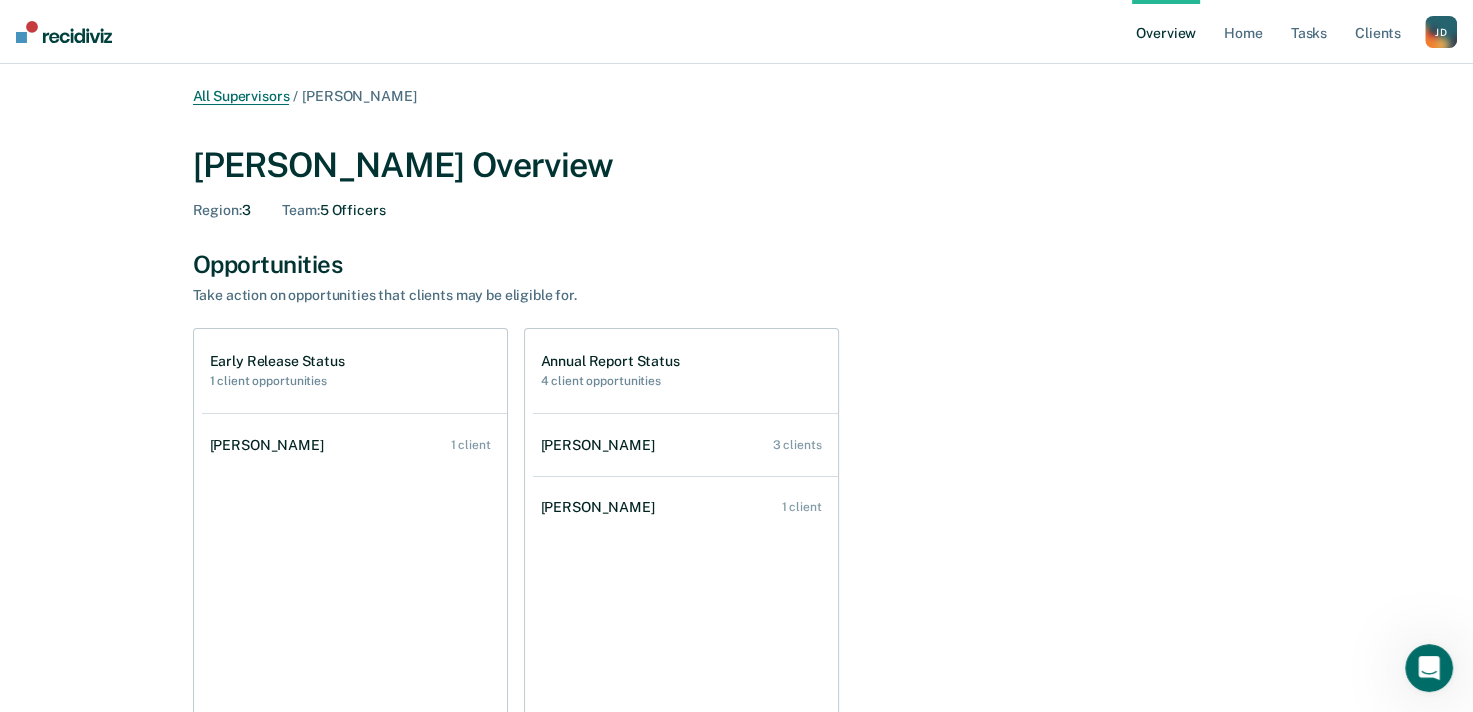 click on "All Supervisors" at bounding box center [241, 96] 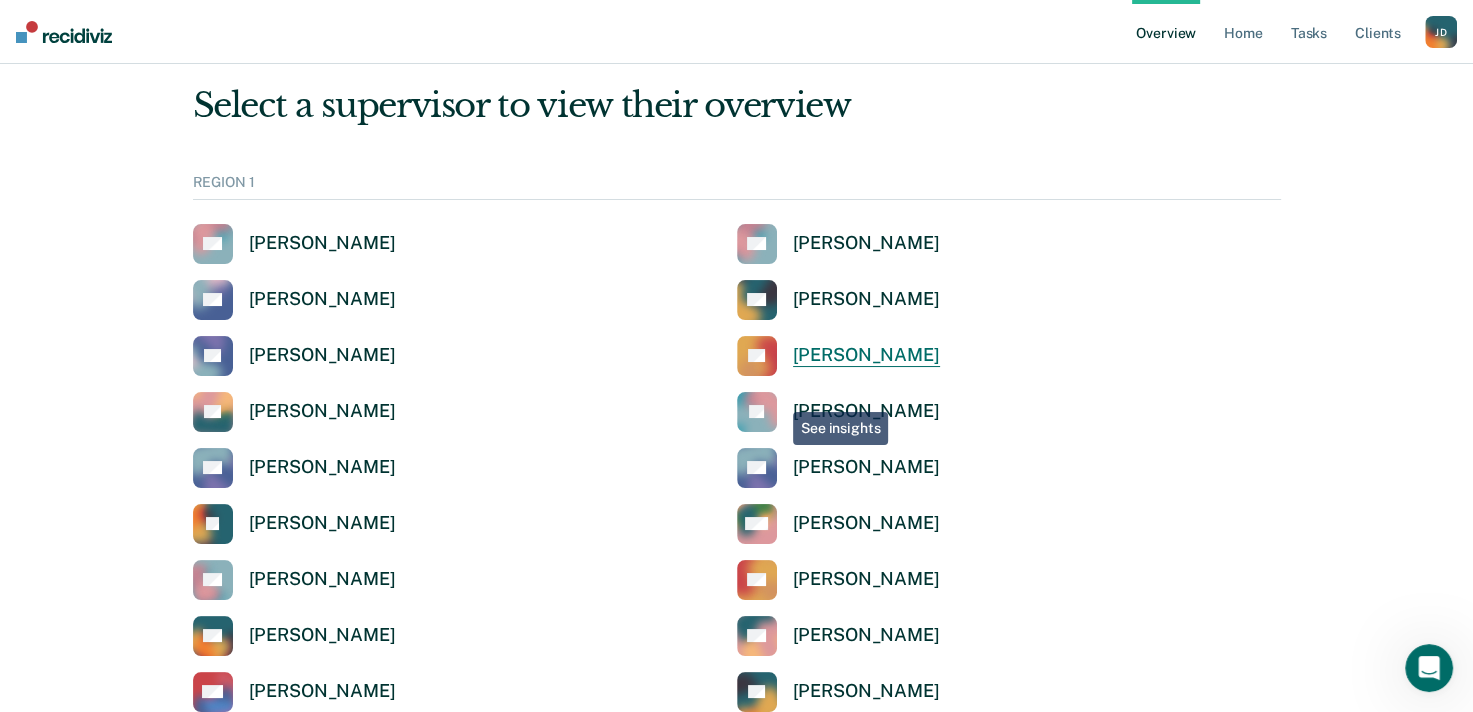 scroll, scrollTop: 0, scrollLeft: 0, axis: both 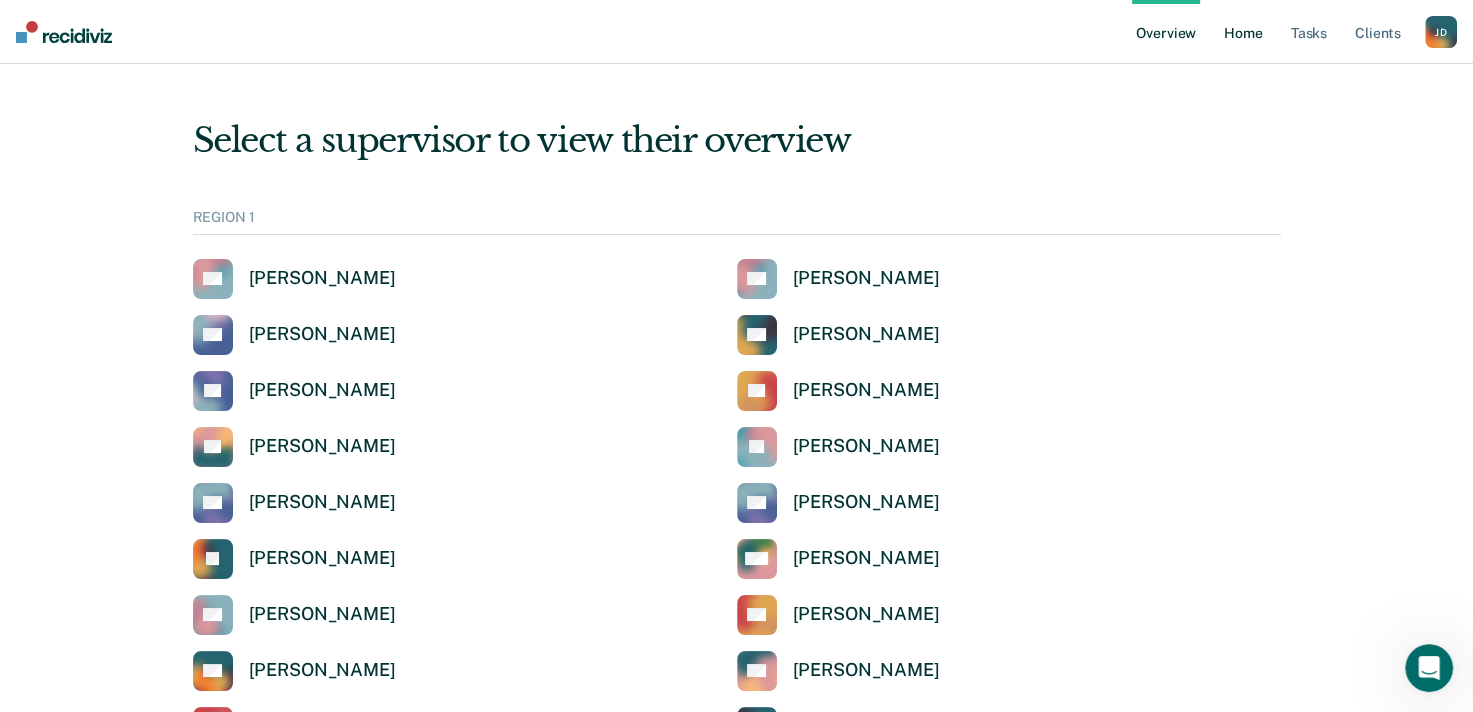click on "Home" at bounding box center [1243, 32] 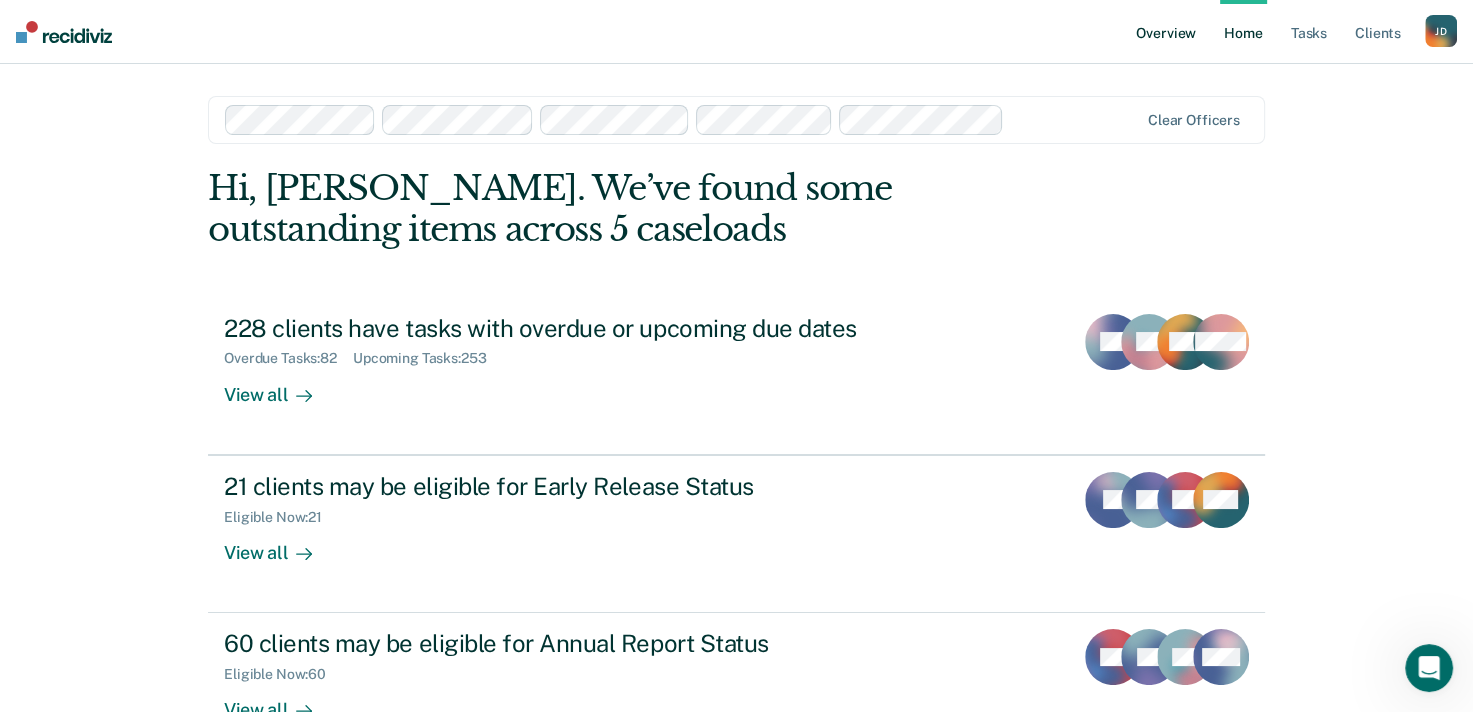 click on "Overview" at bounding box center [1166, 32] 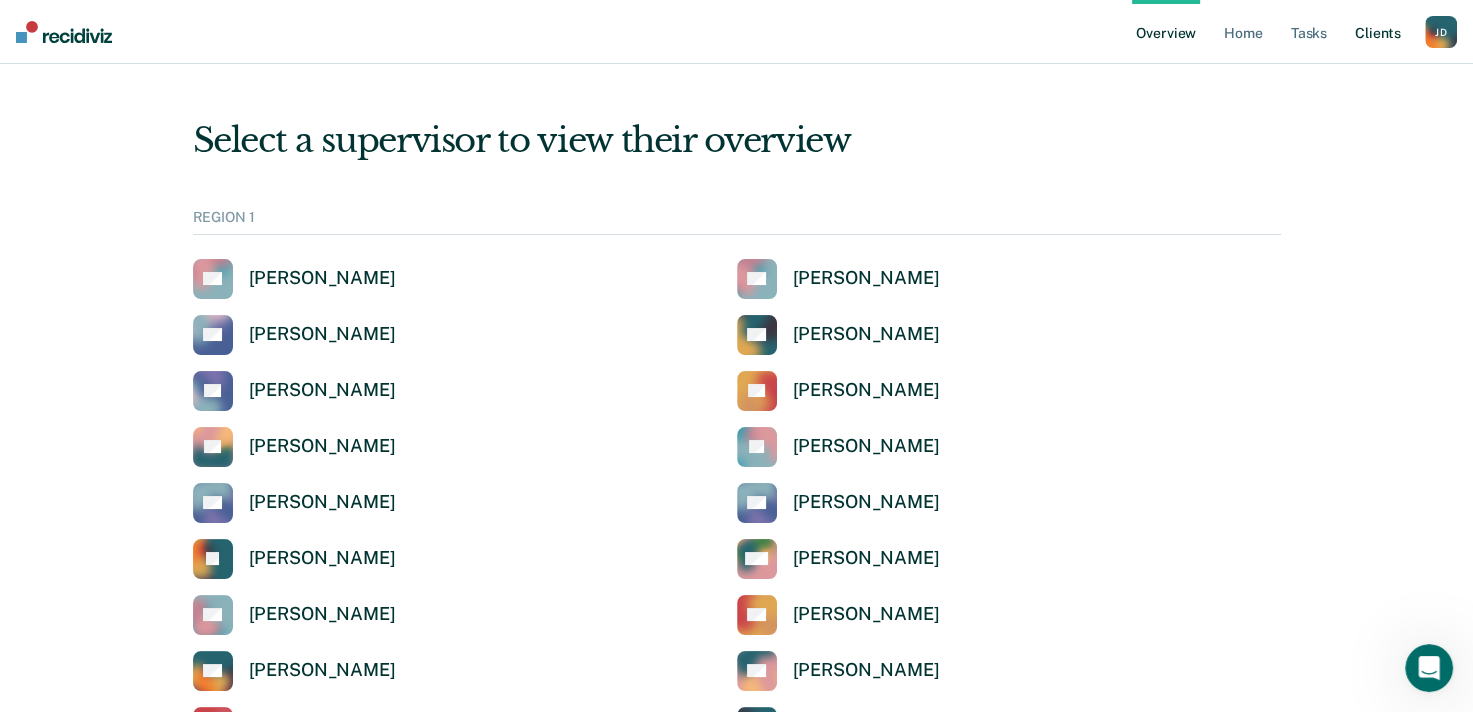 click on "Client s" at bounding box center (1378, 32) 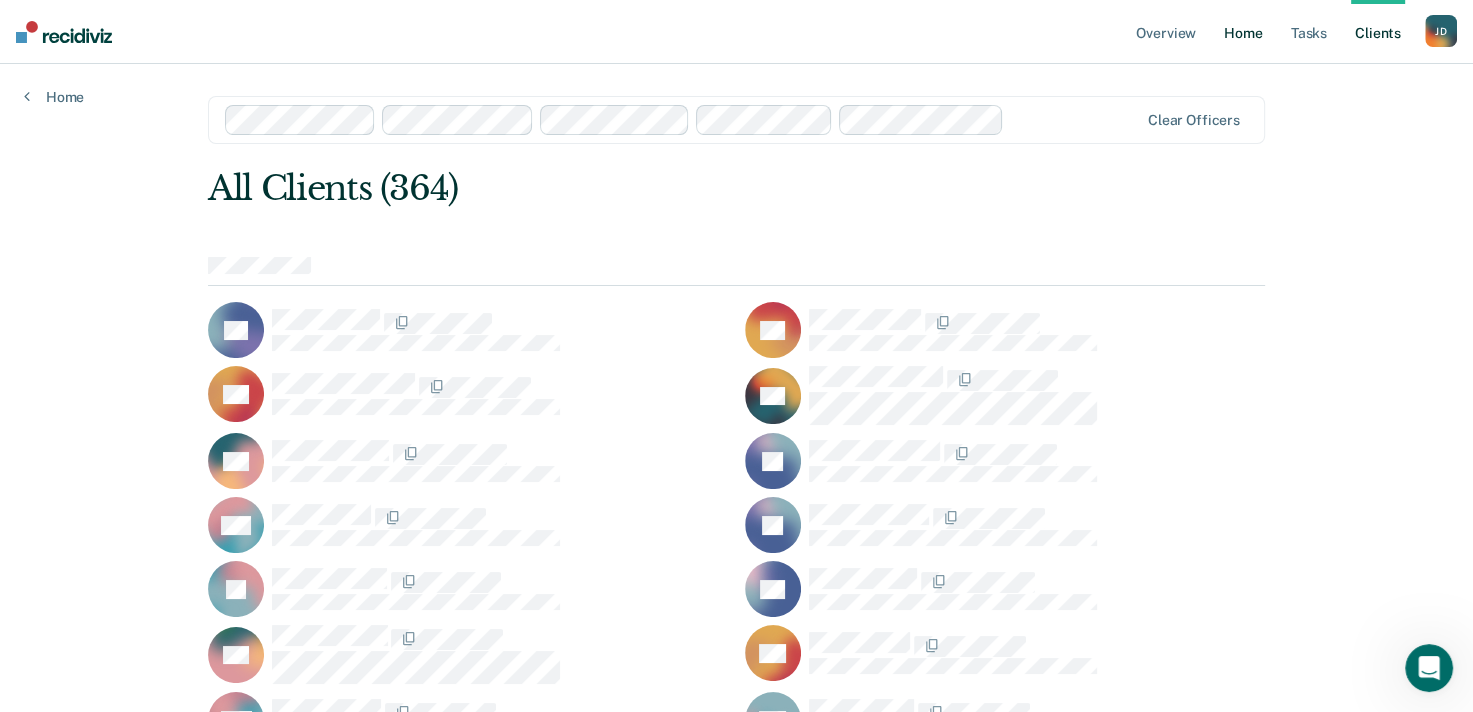 click on "Home" at bounding box center (1243, 32) 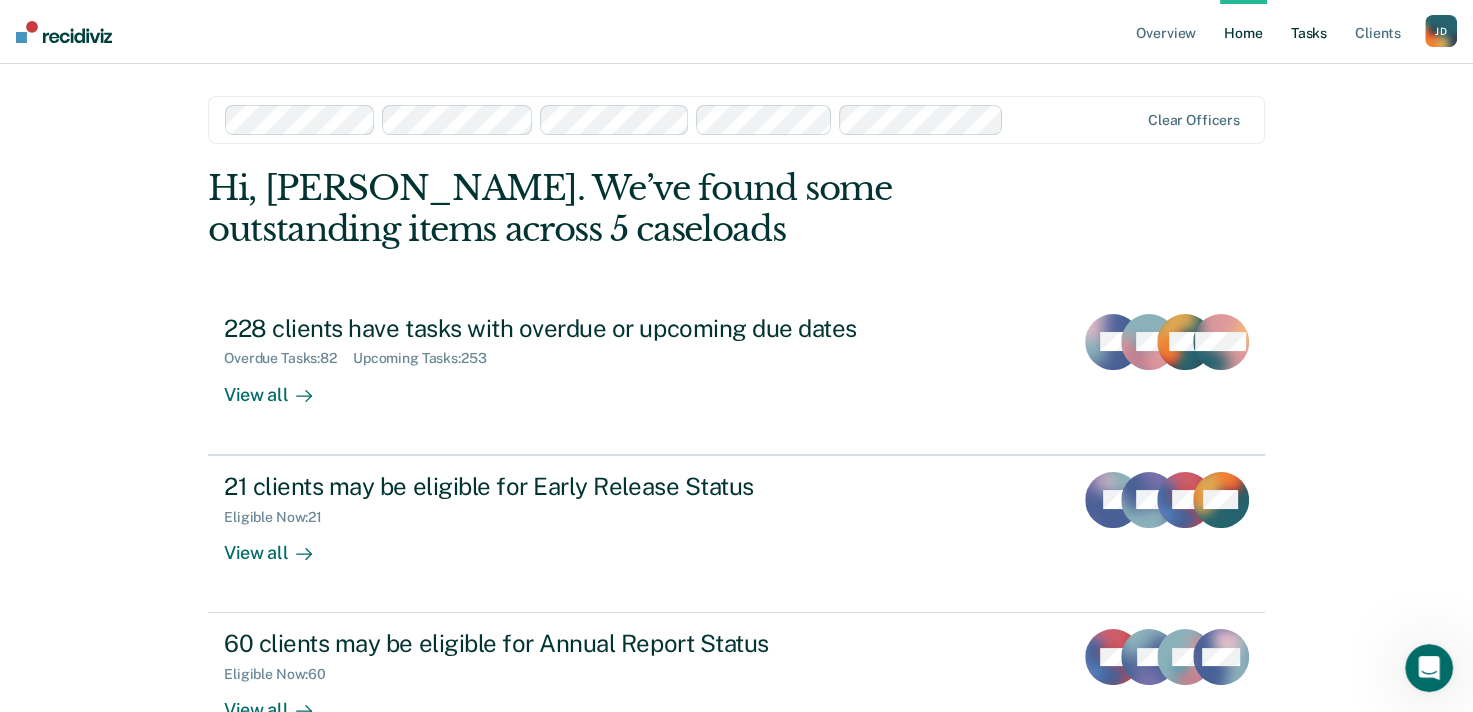 click on "Tasks" at bounding box center (1309, 32) 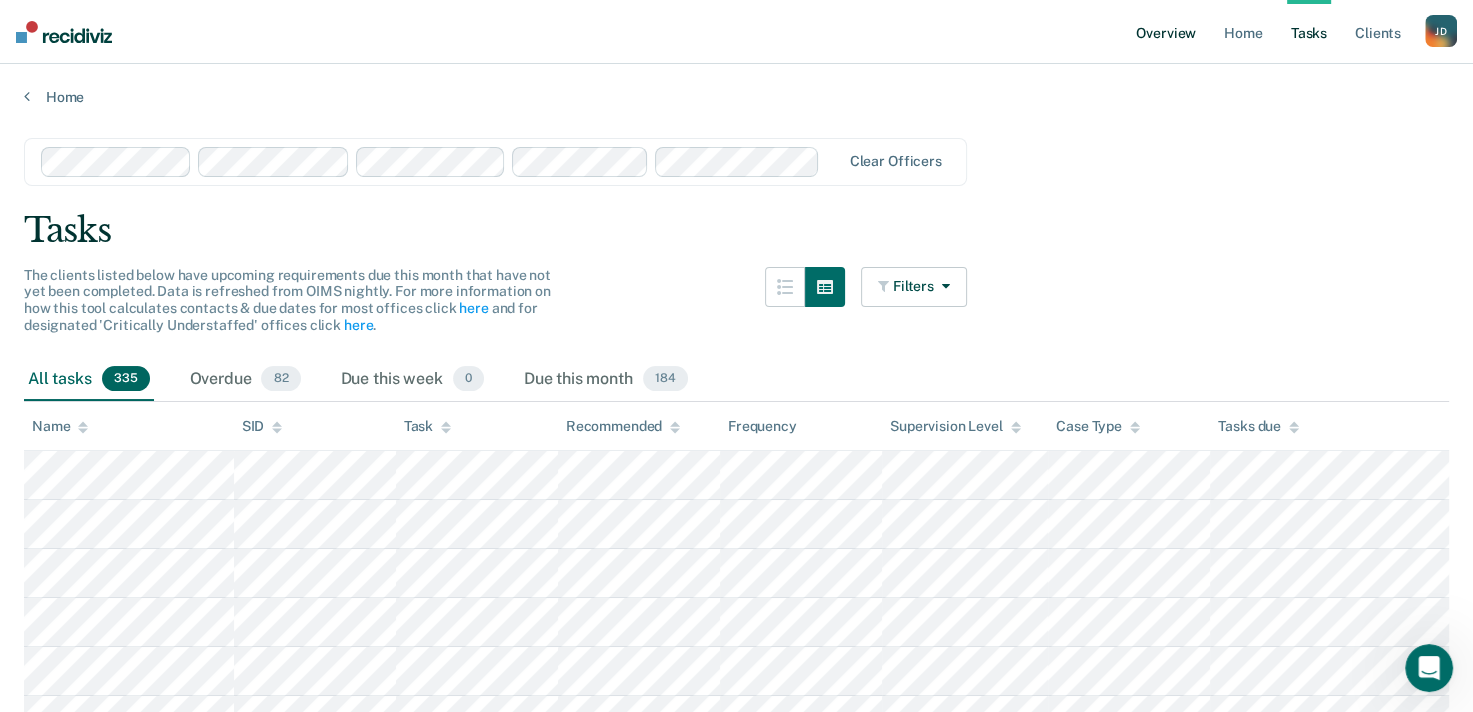 click on "Overview" at bounding box center (1166, 32) 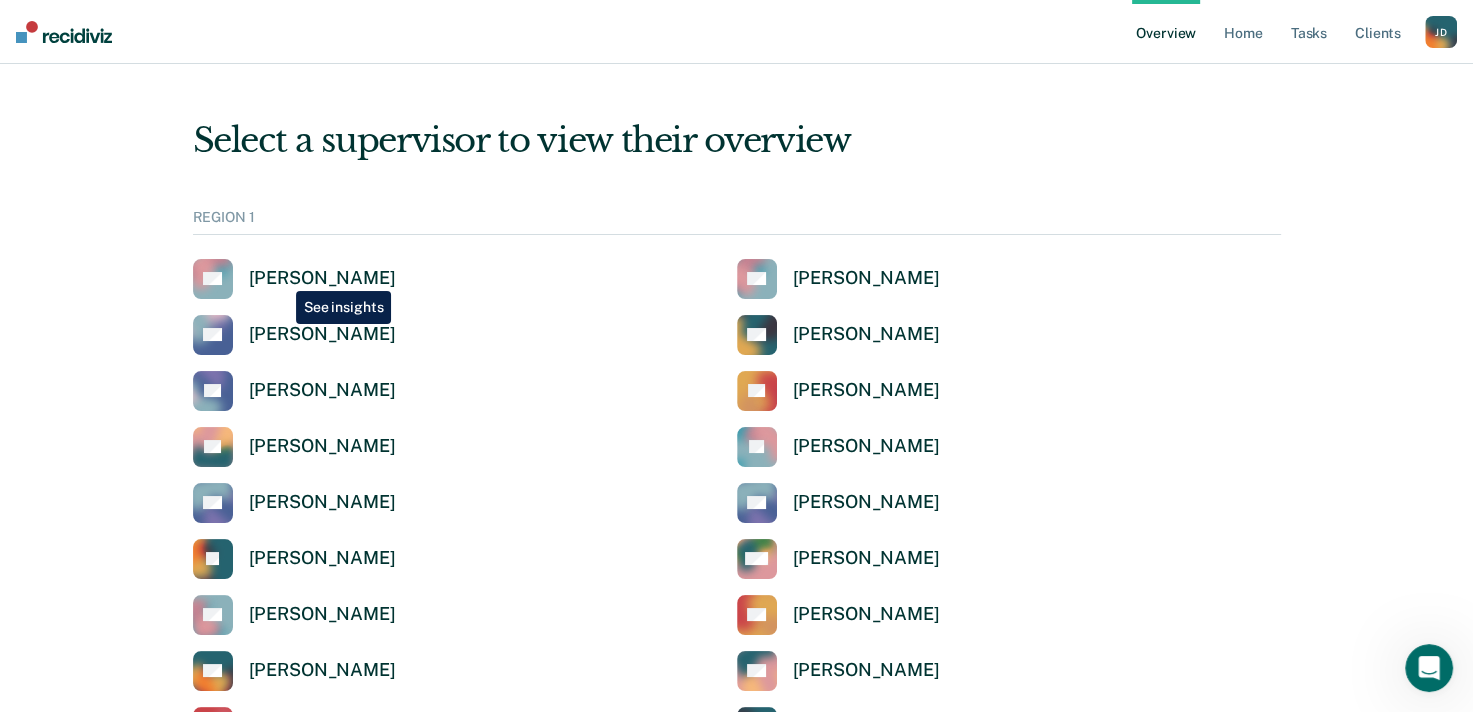 click on "[PERSON_NAME]" at bounding box center [322, 278] 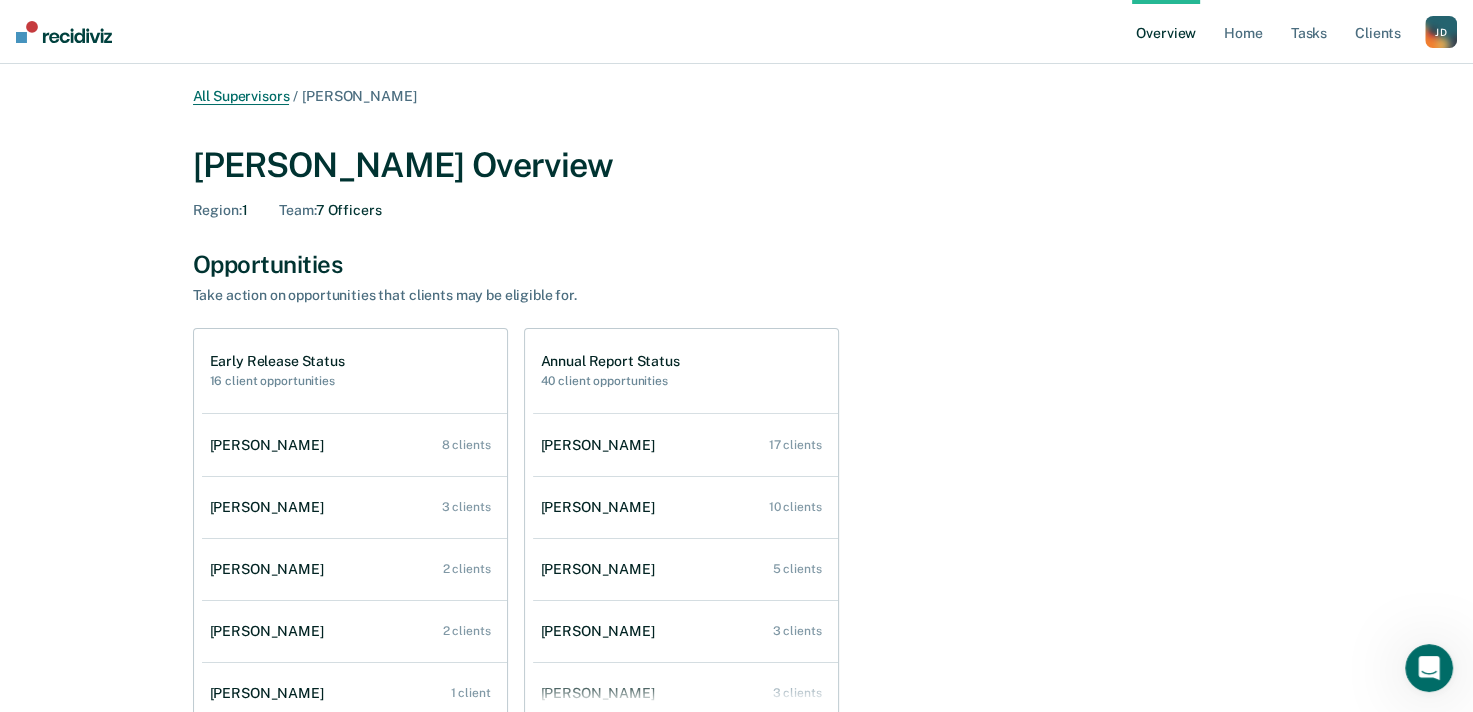 click on "All Supervisors" at bounding box center [241, 96] 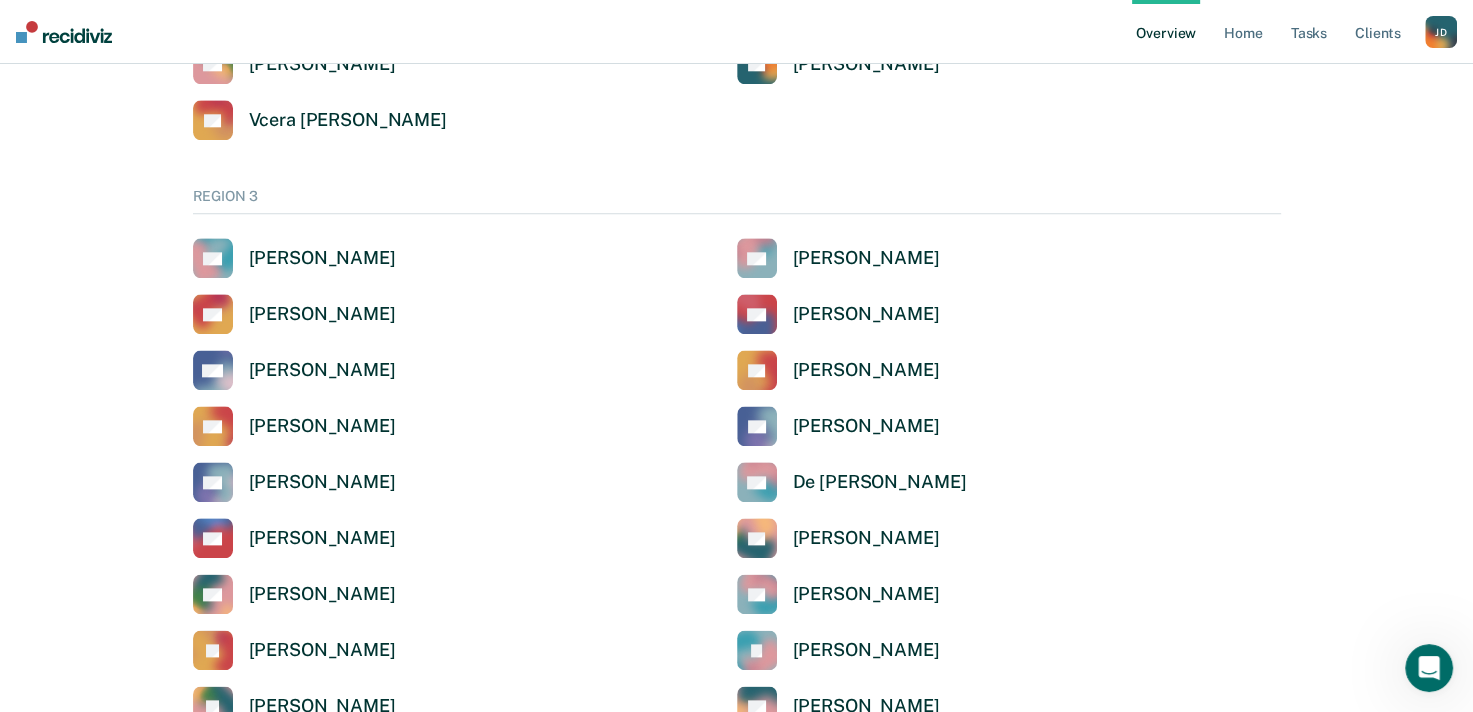 scroll, scrollTop: 2200, scrollLeft: 0, axis: vertical 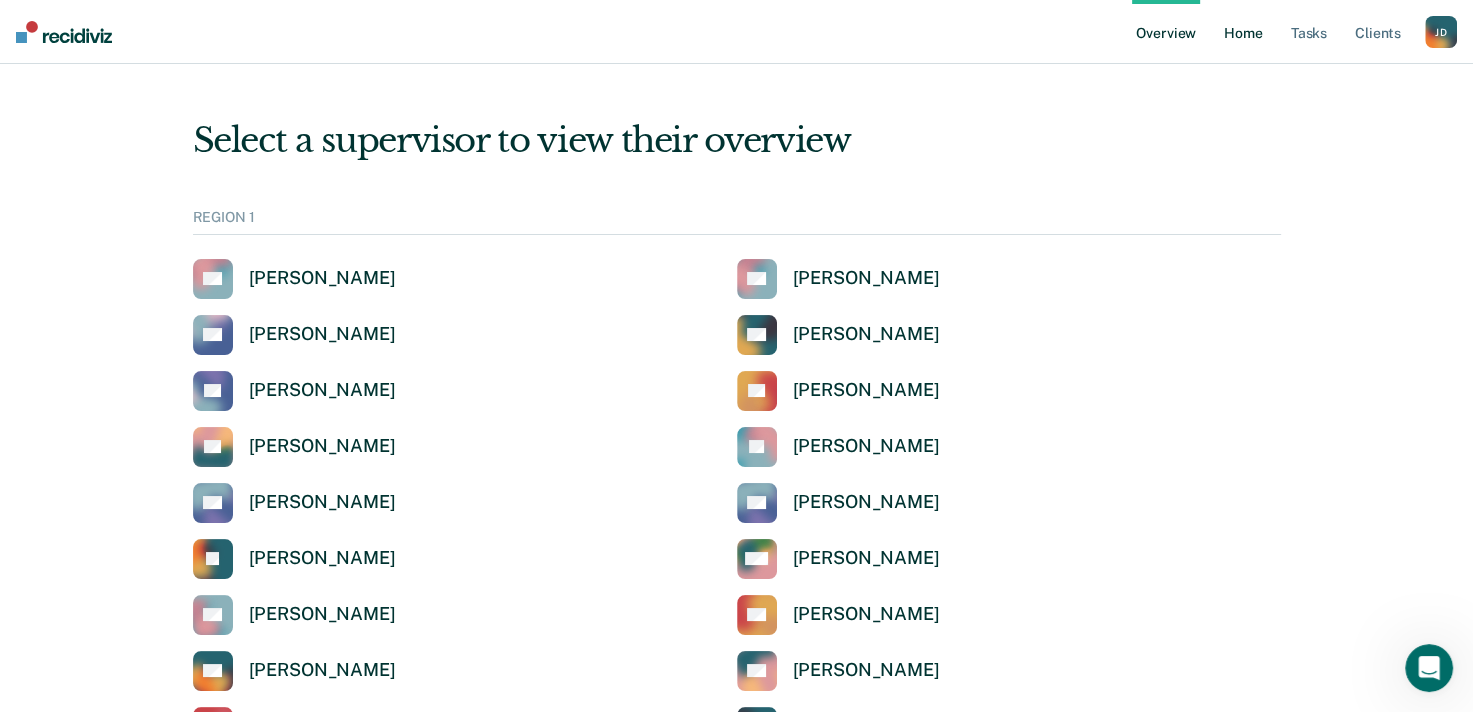 click on "Home" at bounding box center (1243, 32) 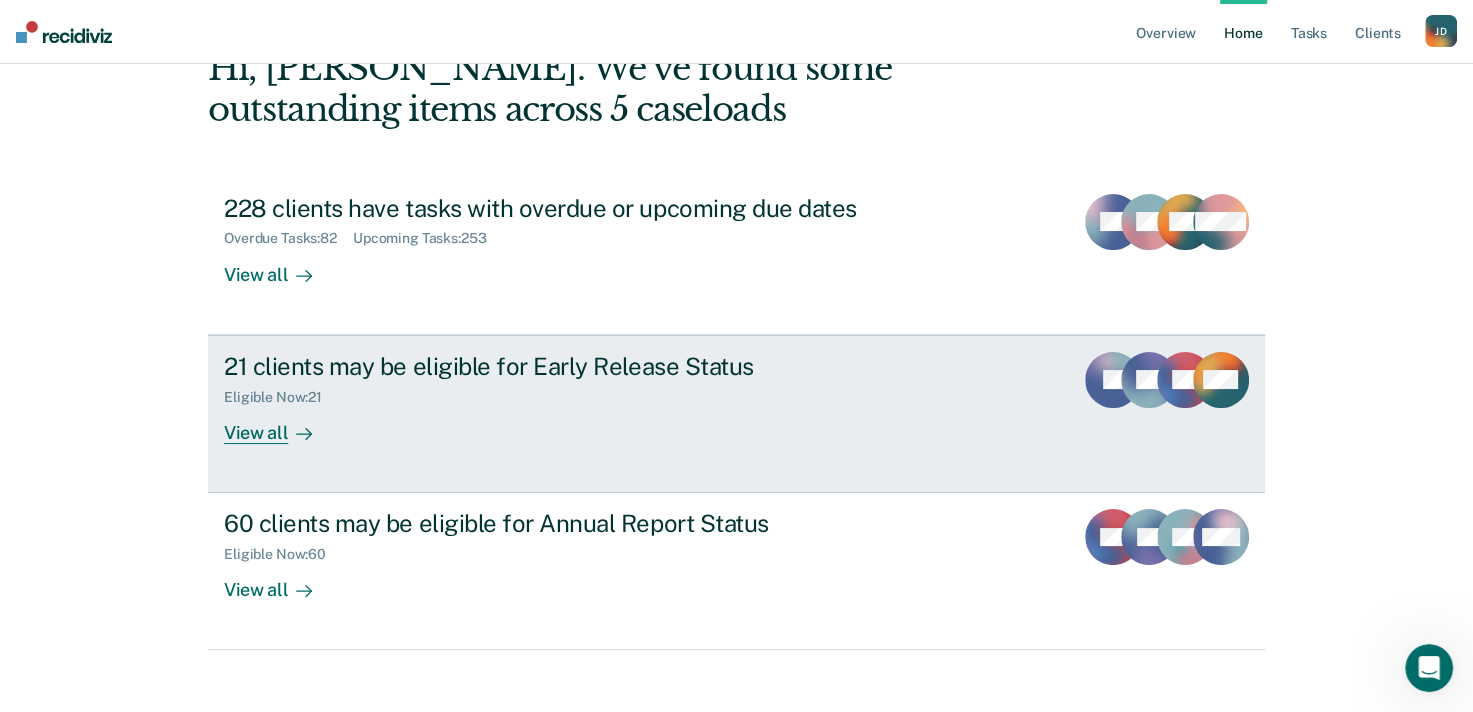 scroll, scrollTop: 137, scrollLeft: 0, axis: vertical 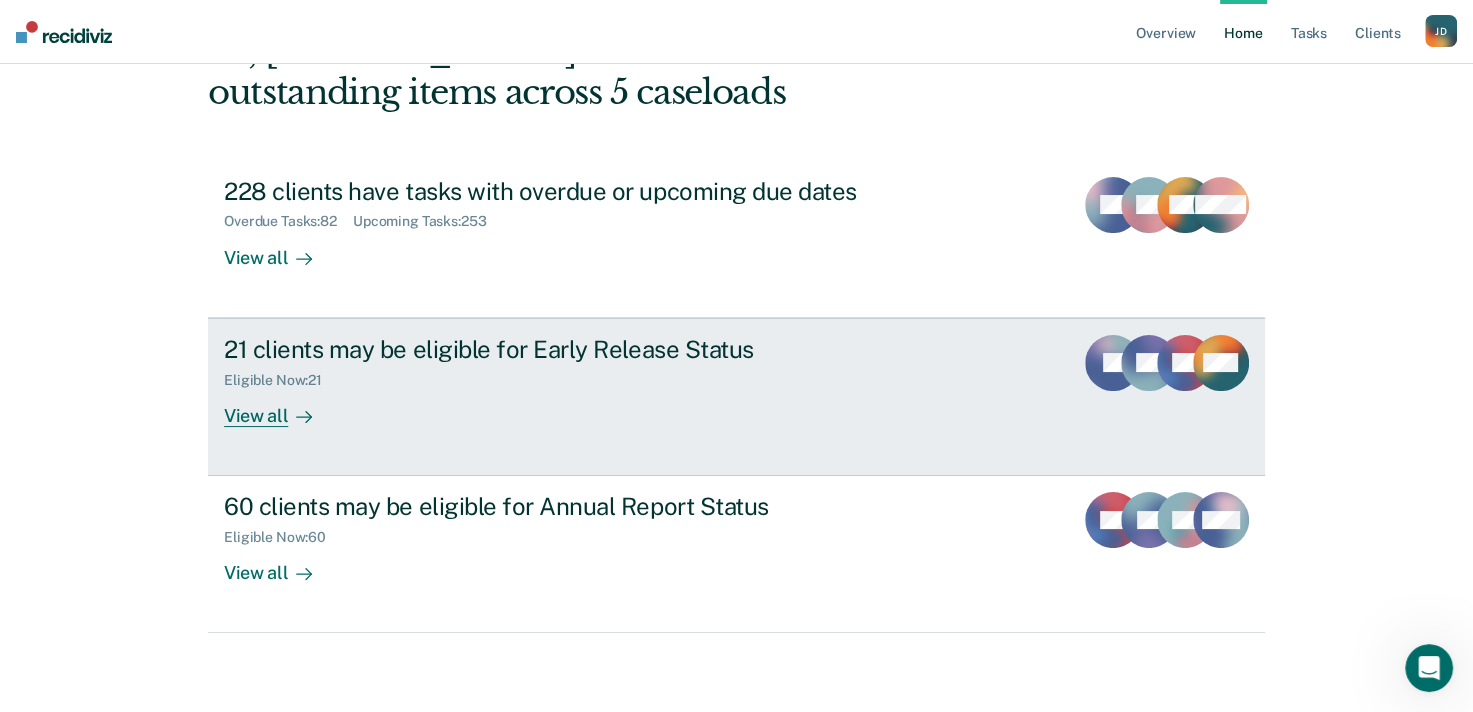 click on "View all" at bounding box center (280, 407) 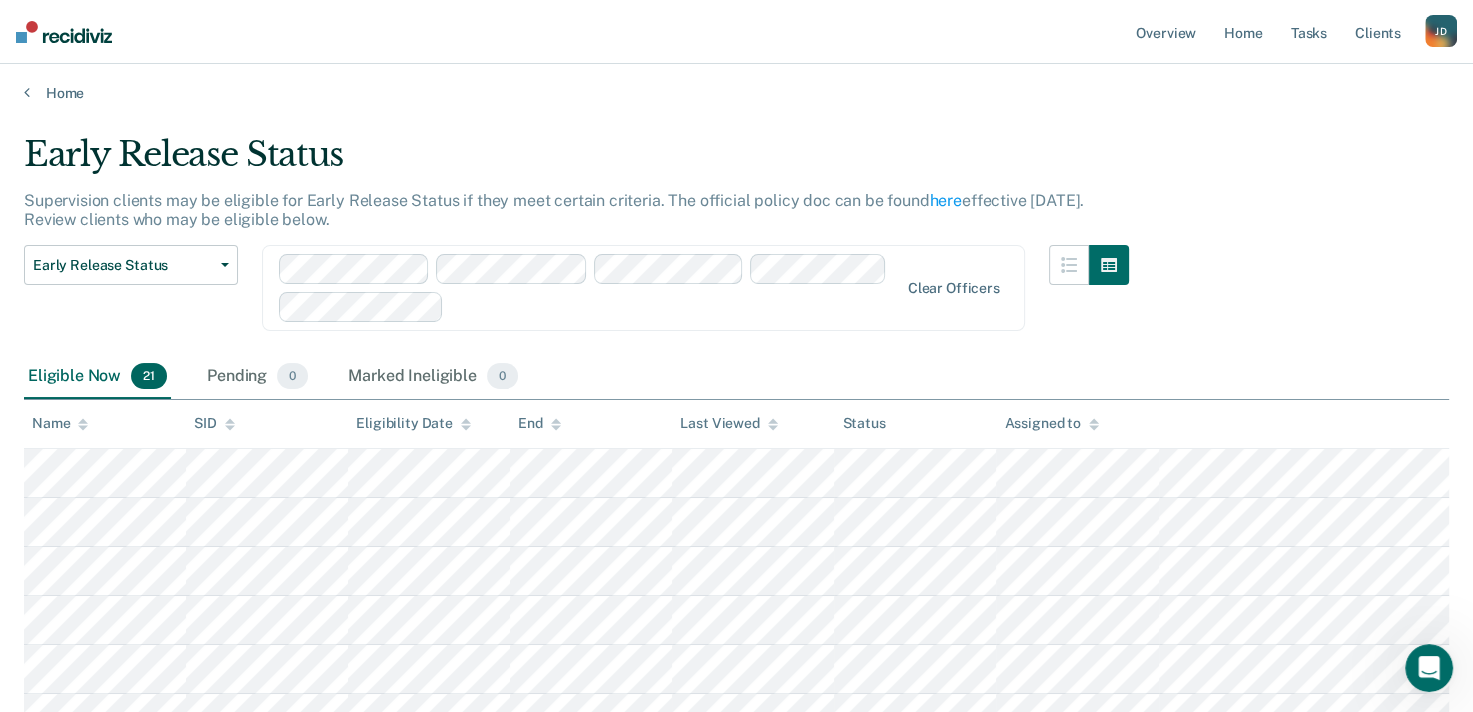scroll, scrollTop: 0, scrollLeft: 0, axis: both 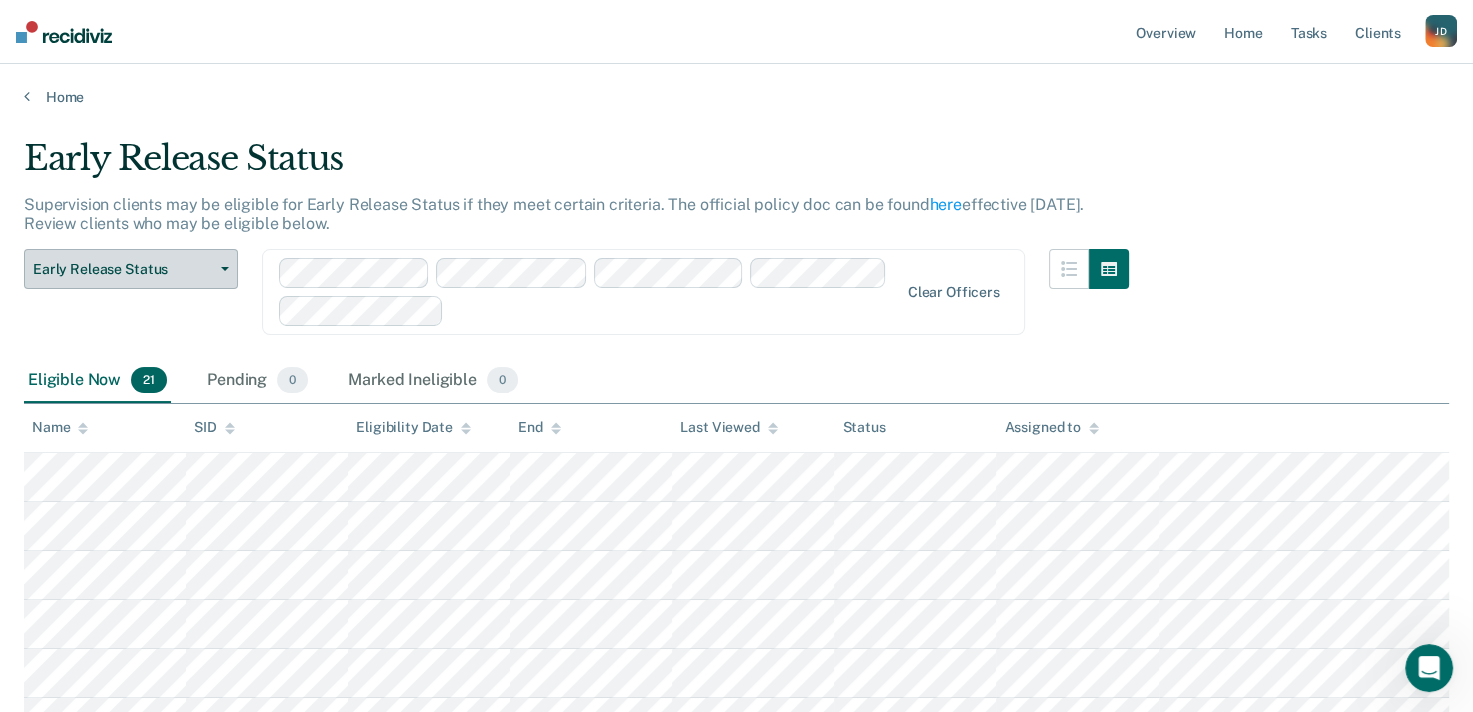 click on "Early Release Status" at bounding box center [131, 269] 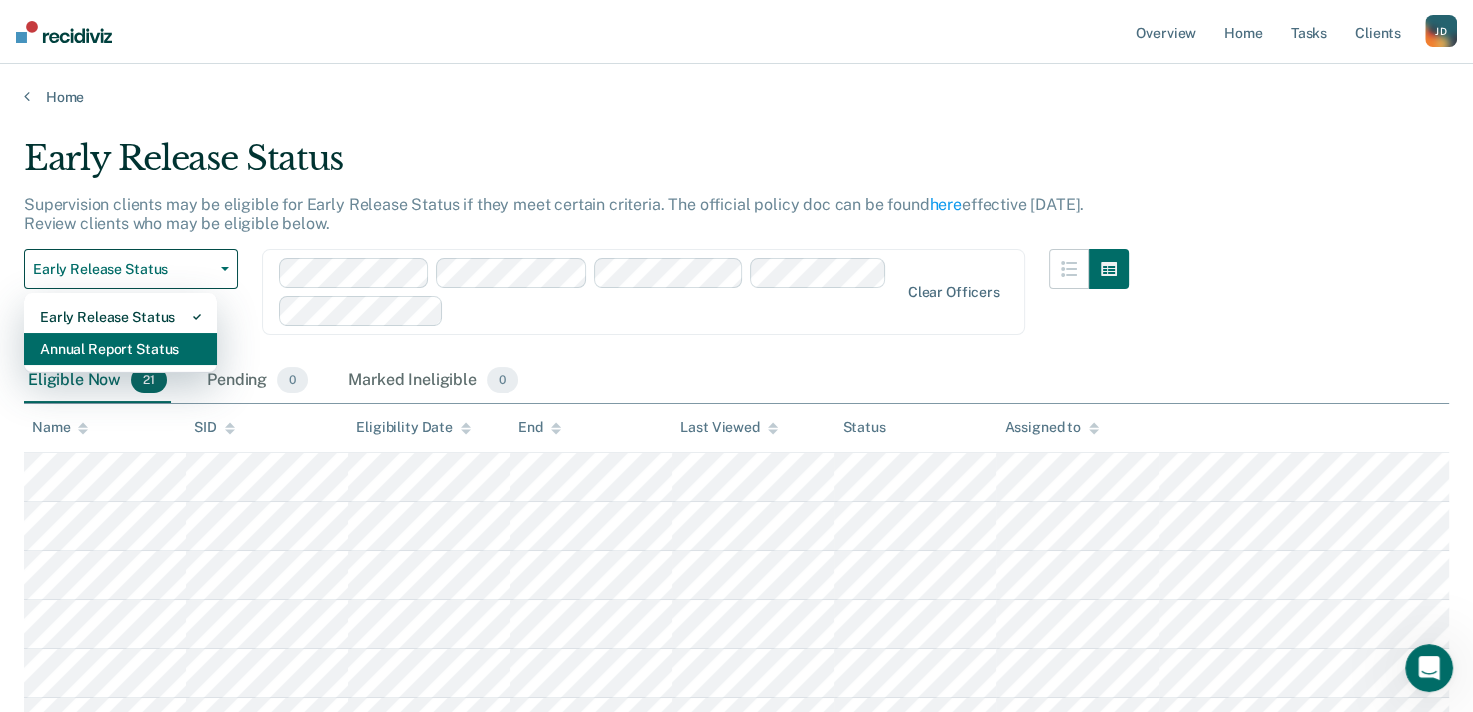 click on "Annual Report Status" at bounding box center (120, 349) 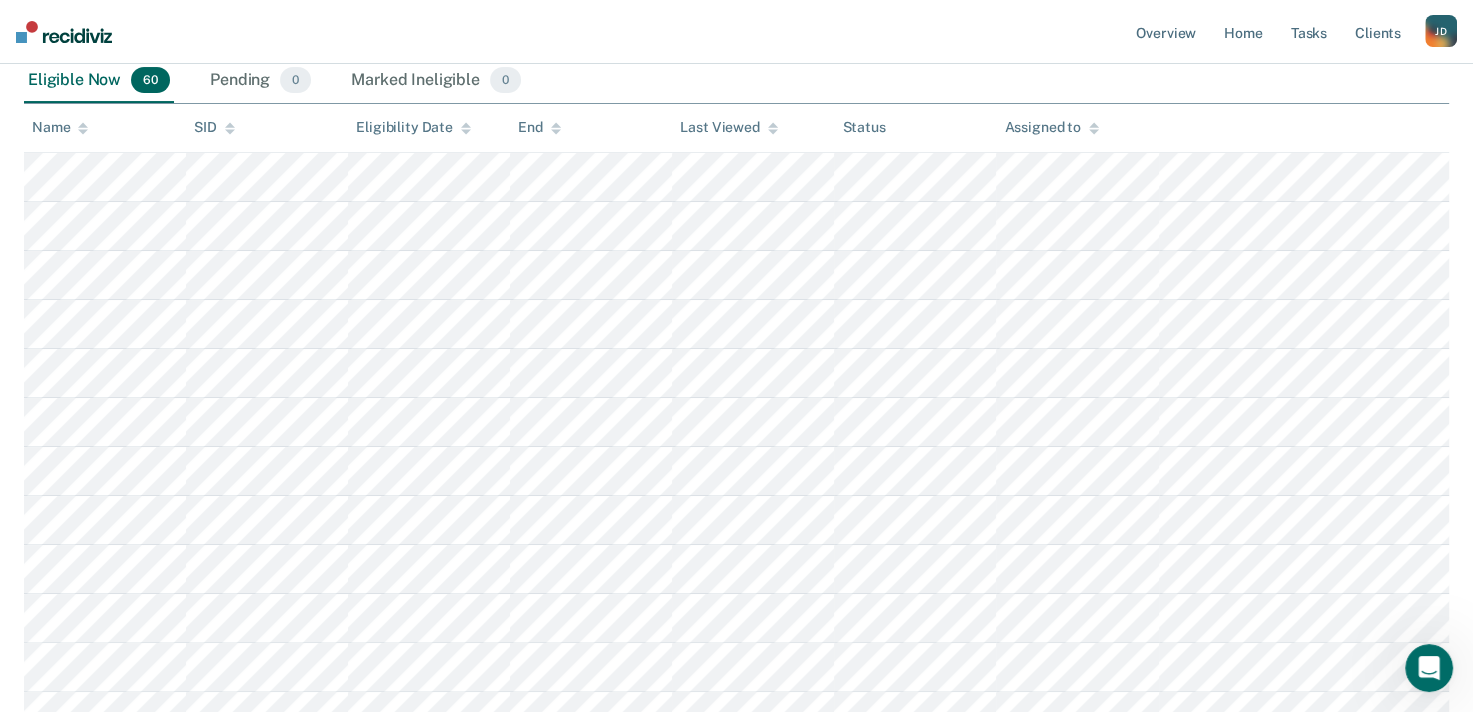 scroll, scrollTop: 0, scrollLeft: 0, axis: both 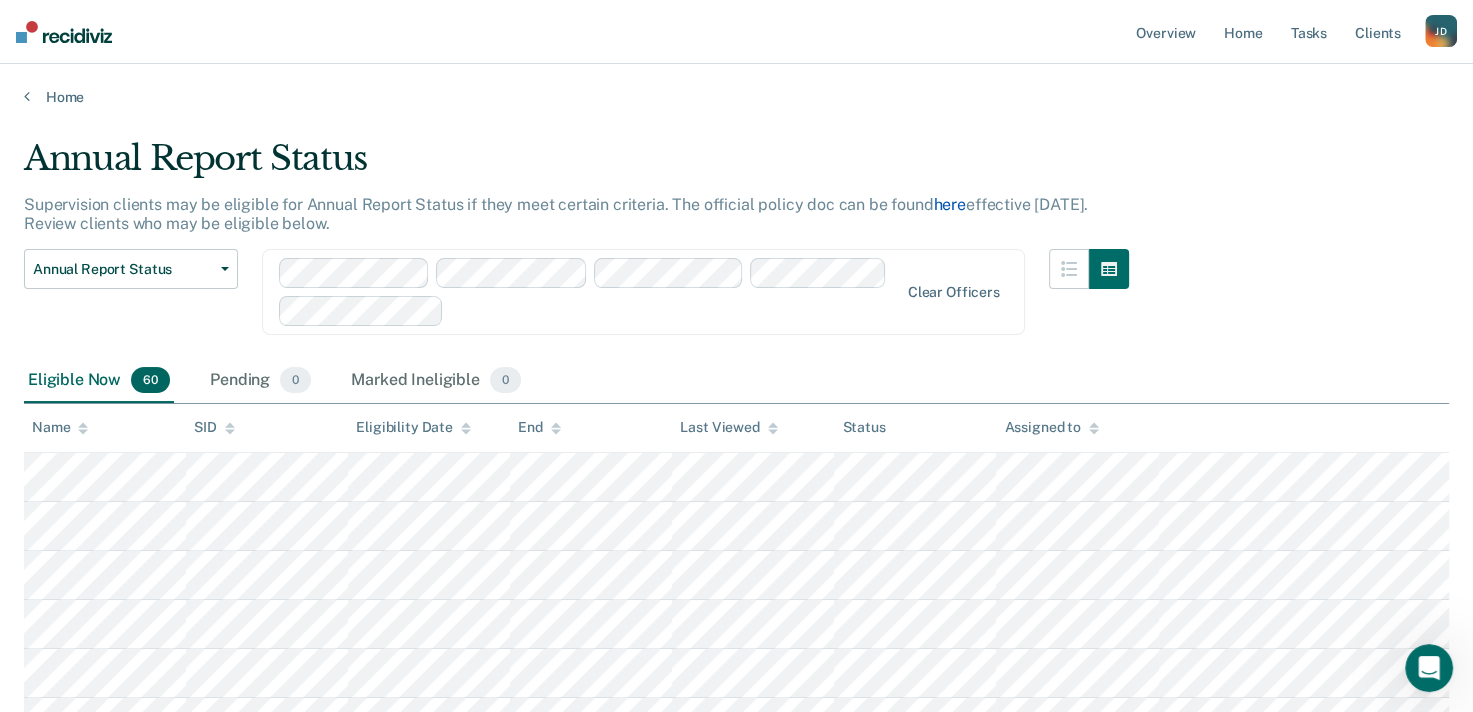click on "here" at bounding box center [950, 204] 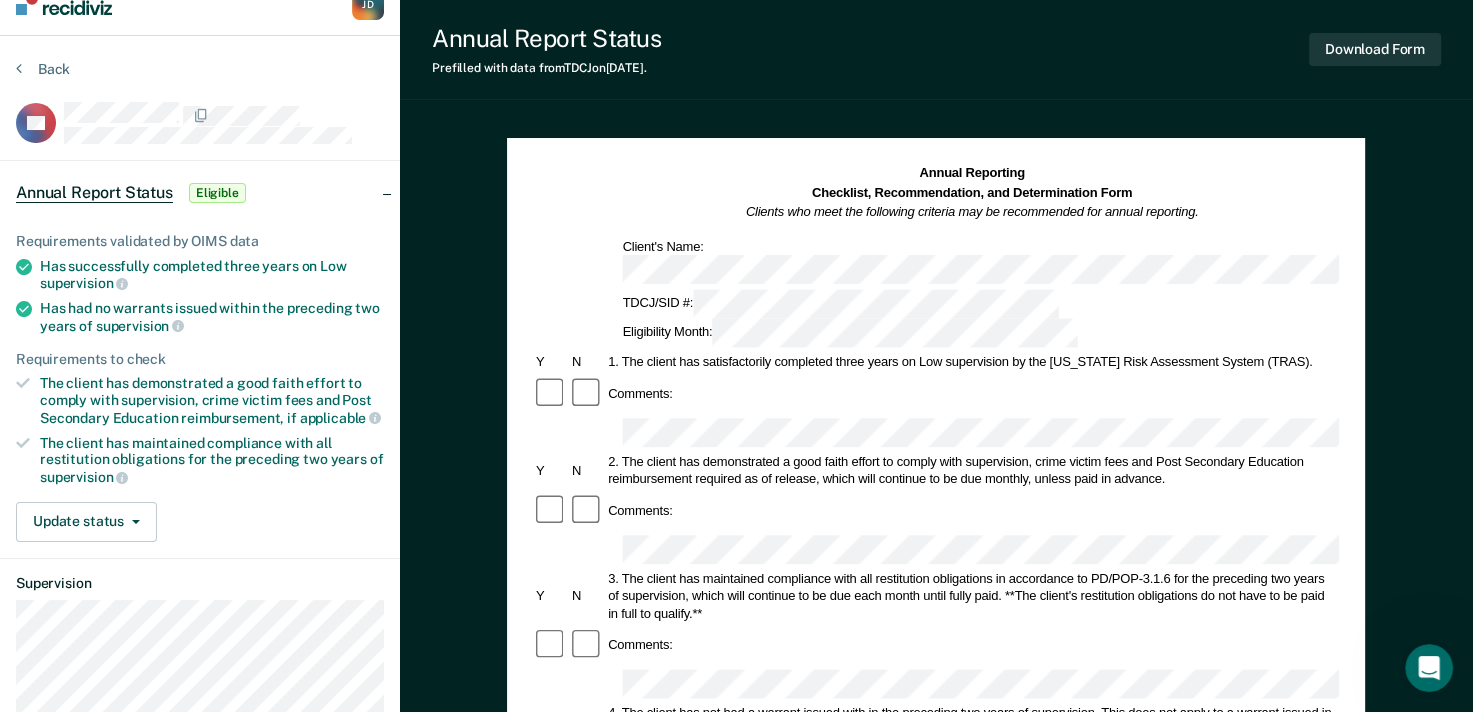 scroll, scrollTop: 0, scrollLeft: 0, axis: both 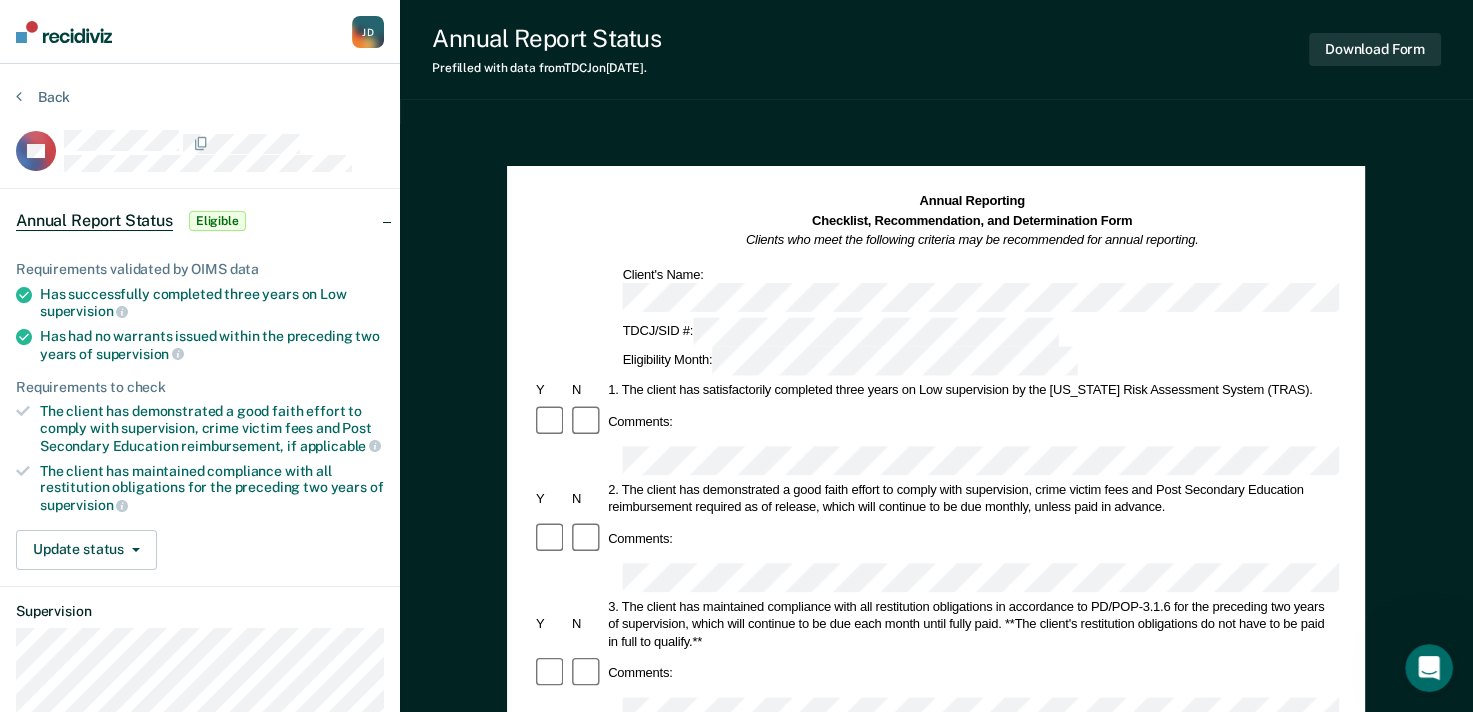 click at bounding box center (224, 142) 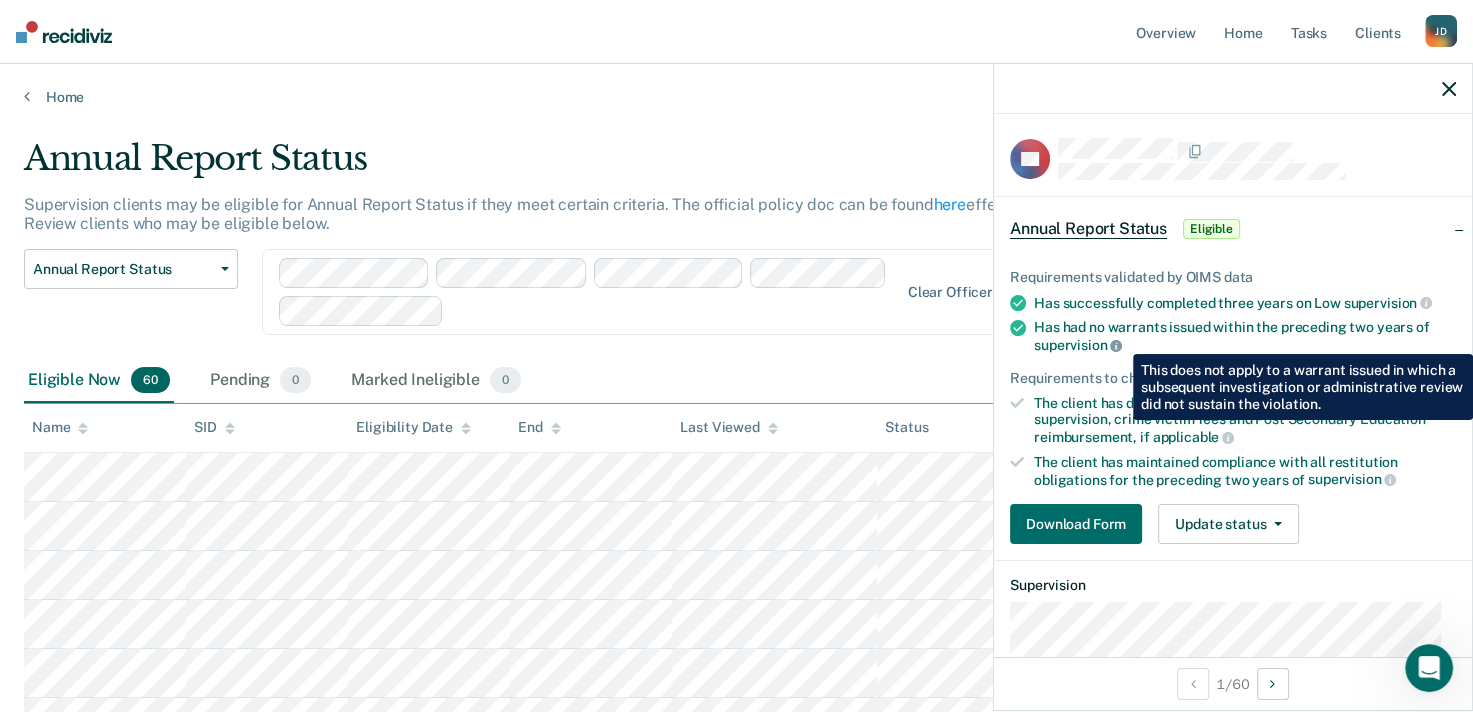 click 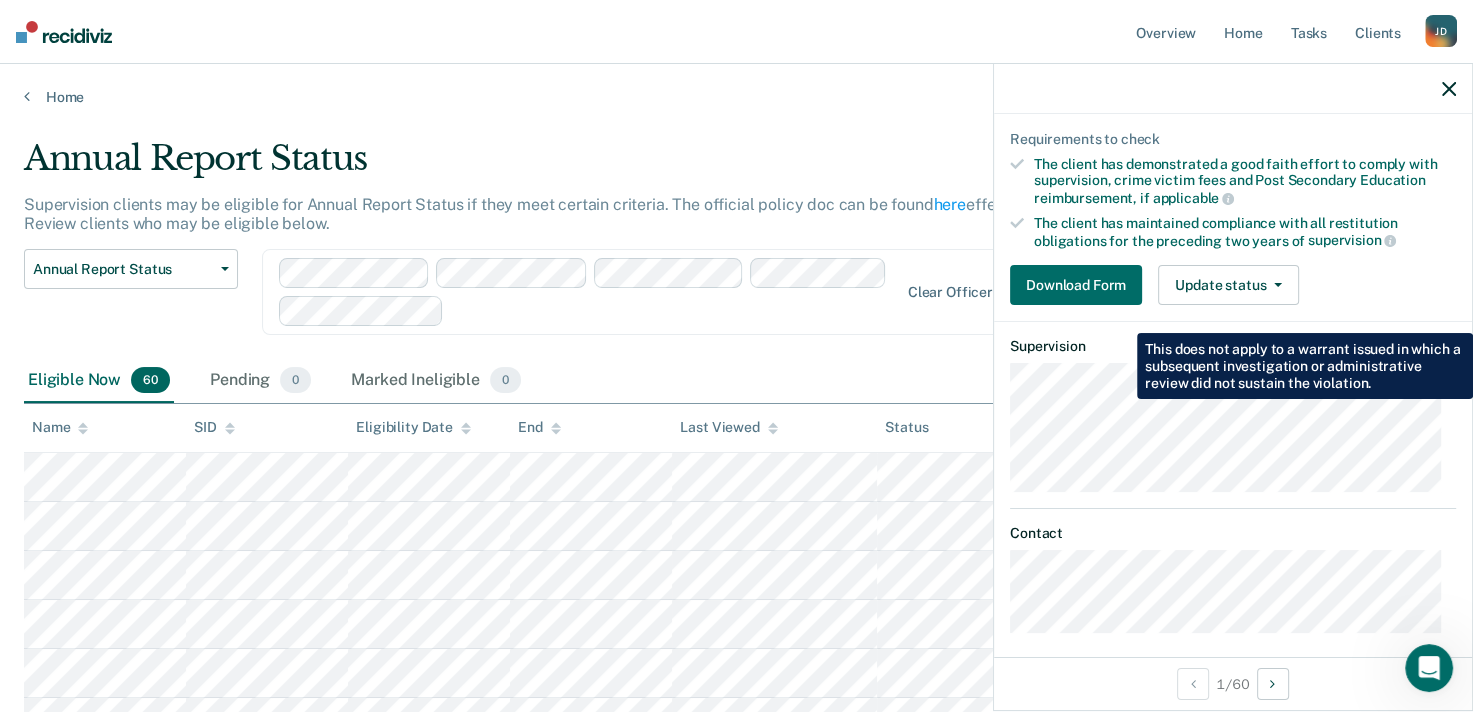 scroll, scrollTop: 248, scrollLeft: 0, axis: vertical 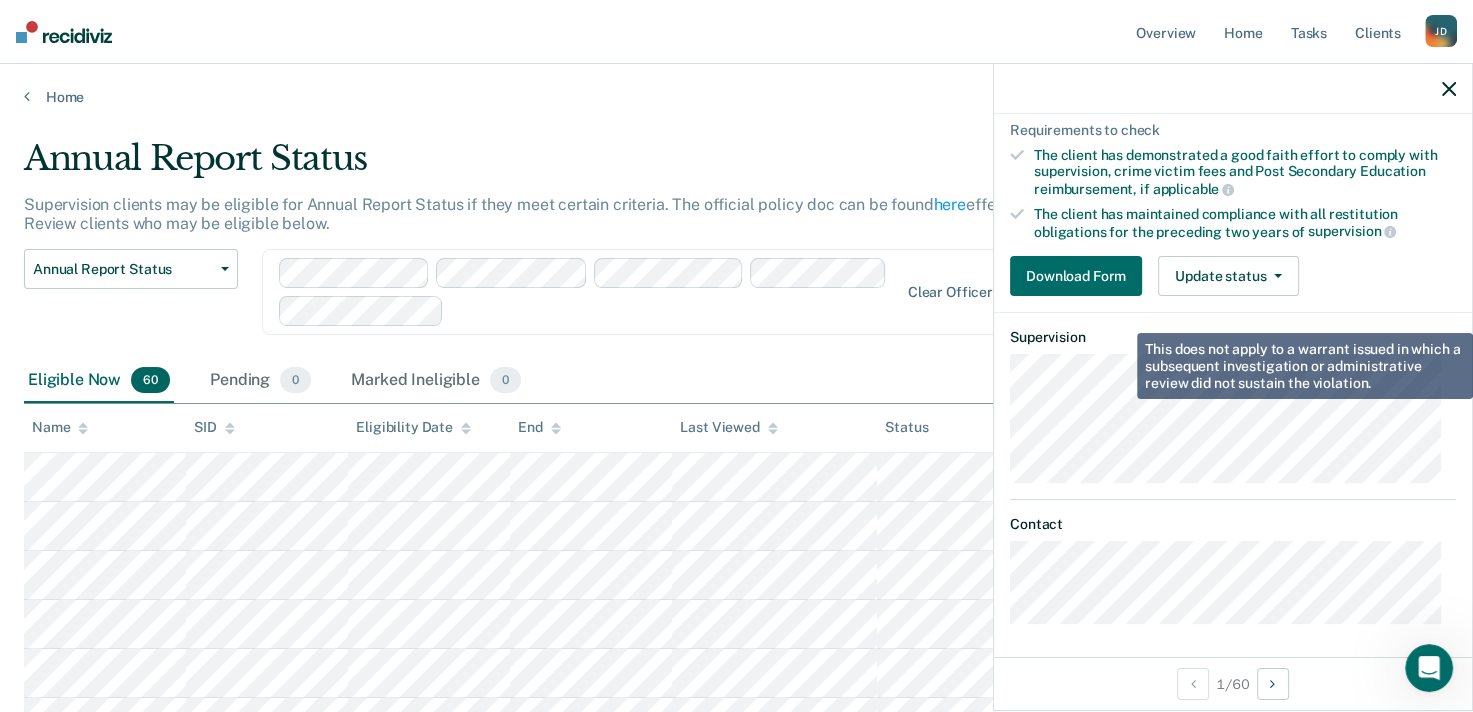 click 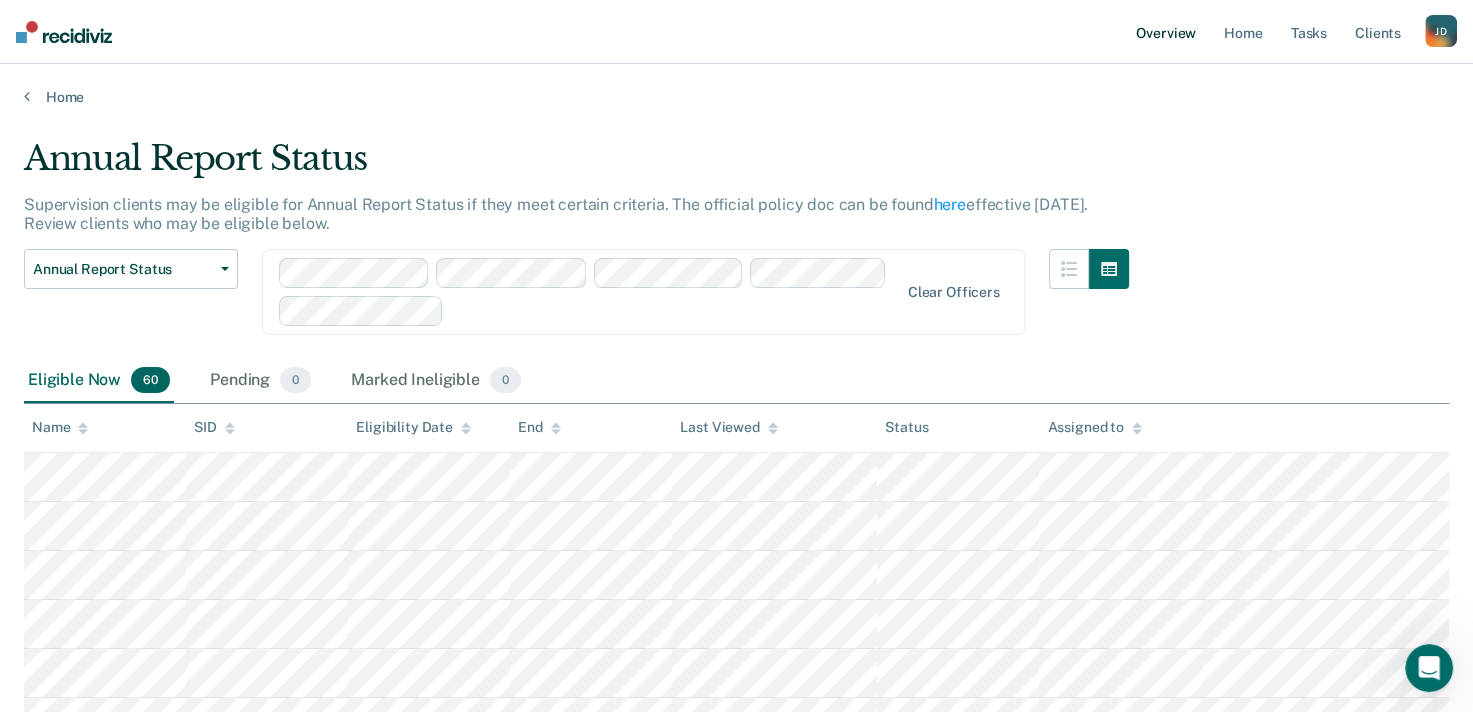click on "Overview" at bounding box center (1166, 32) 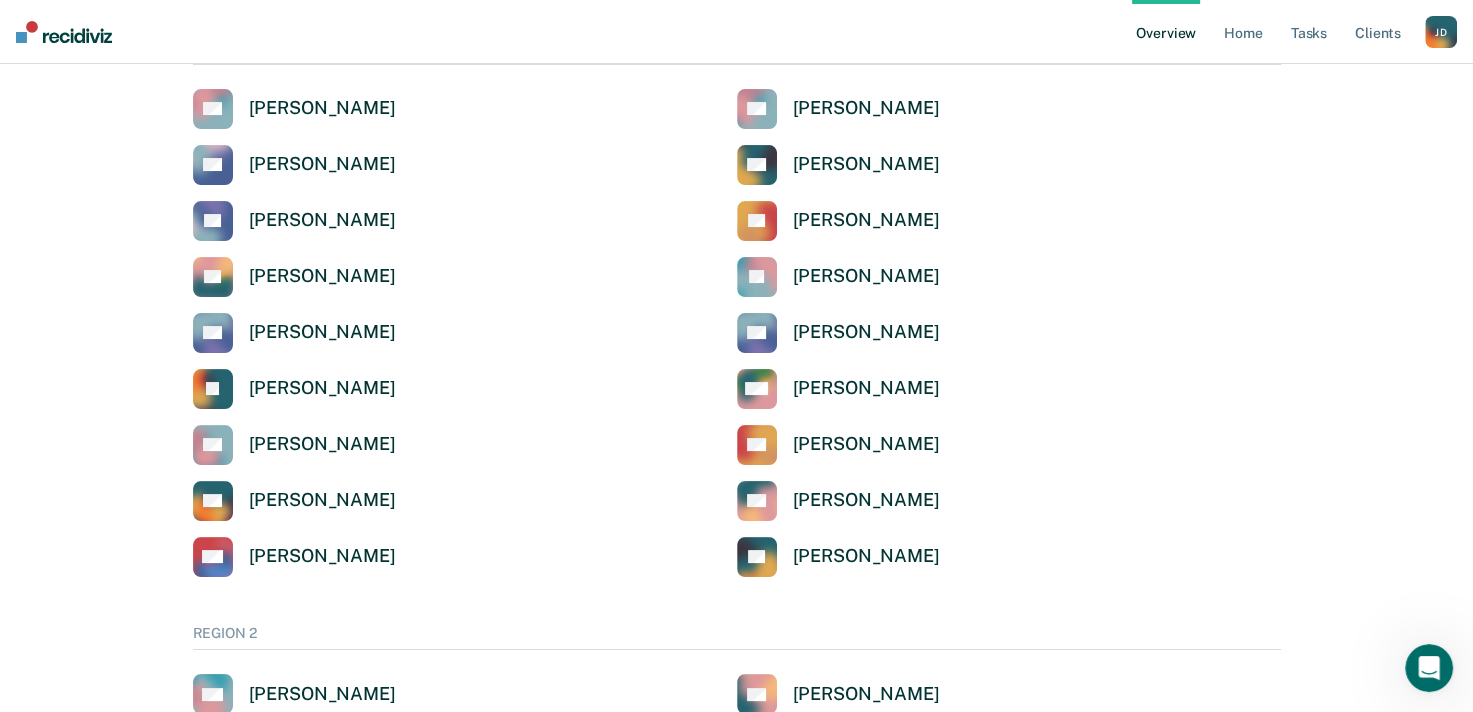 scroll, scrollTop: 0, scrollLeft: 0, axis: both 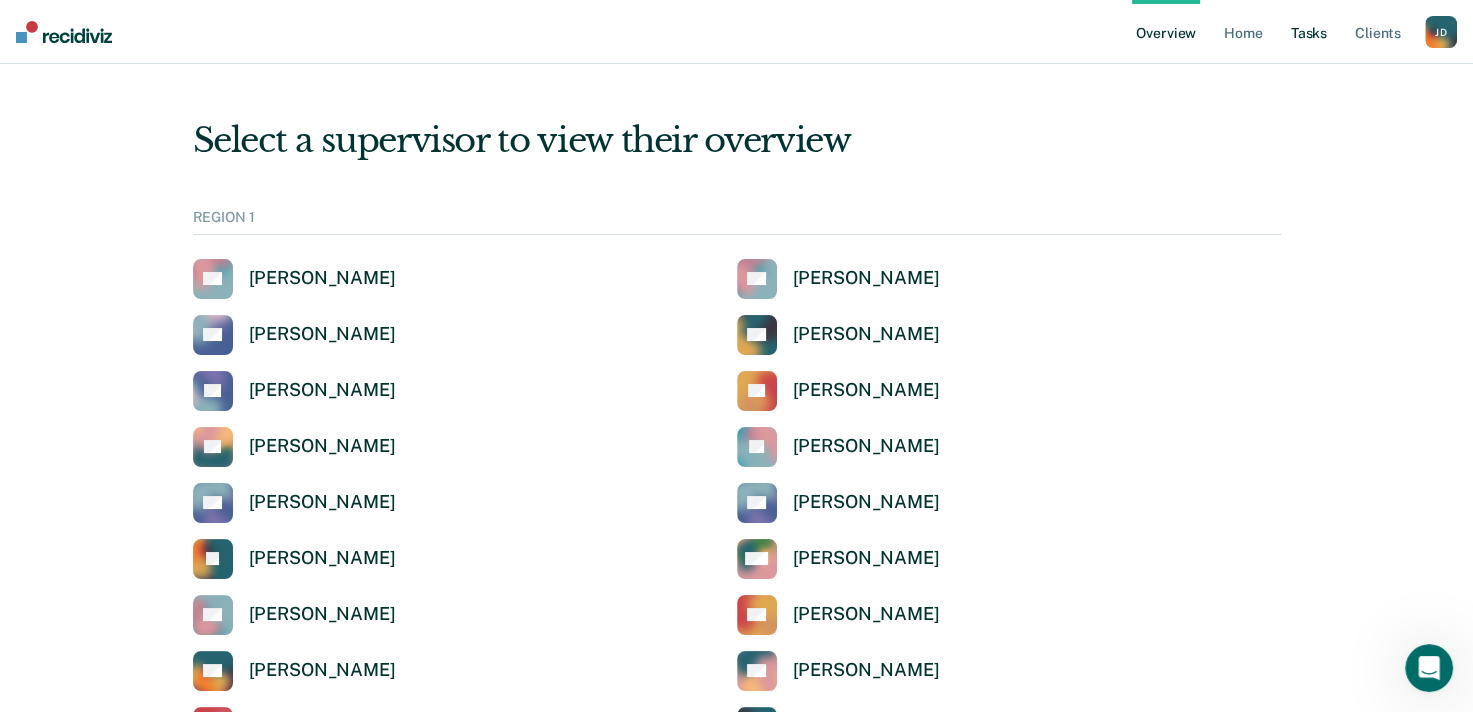 click on "Tasks" at bounding box center [1309, 32] 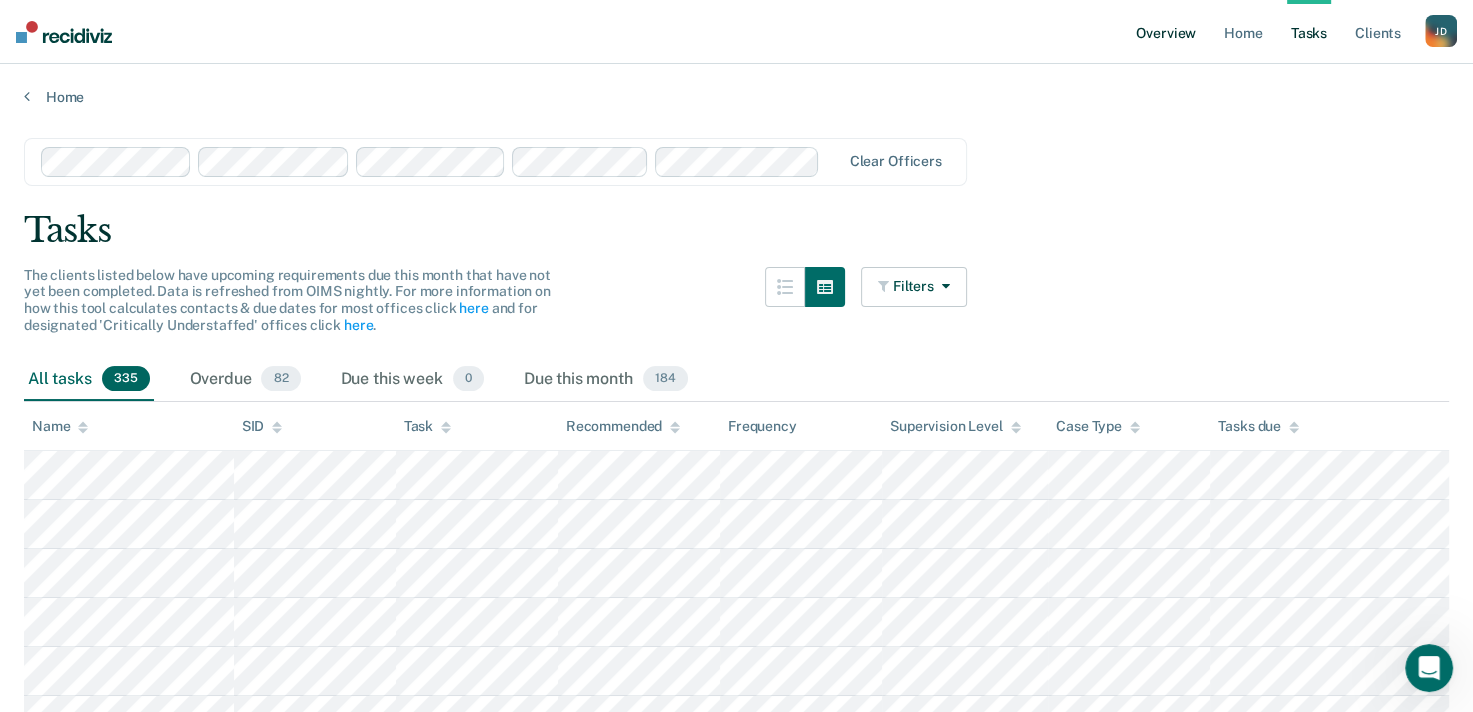 click on "Overview" at bounding box center (1166, 32) 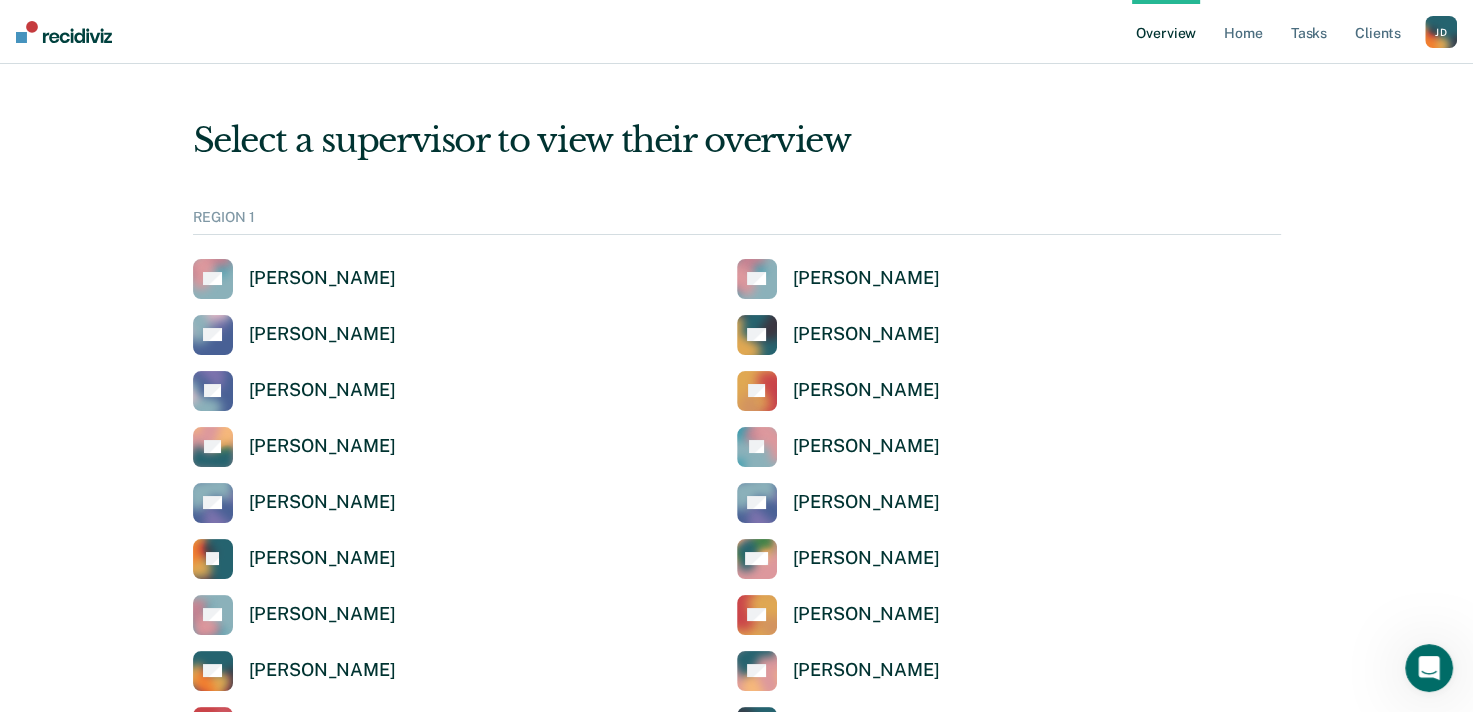 click 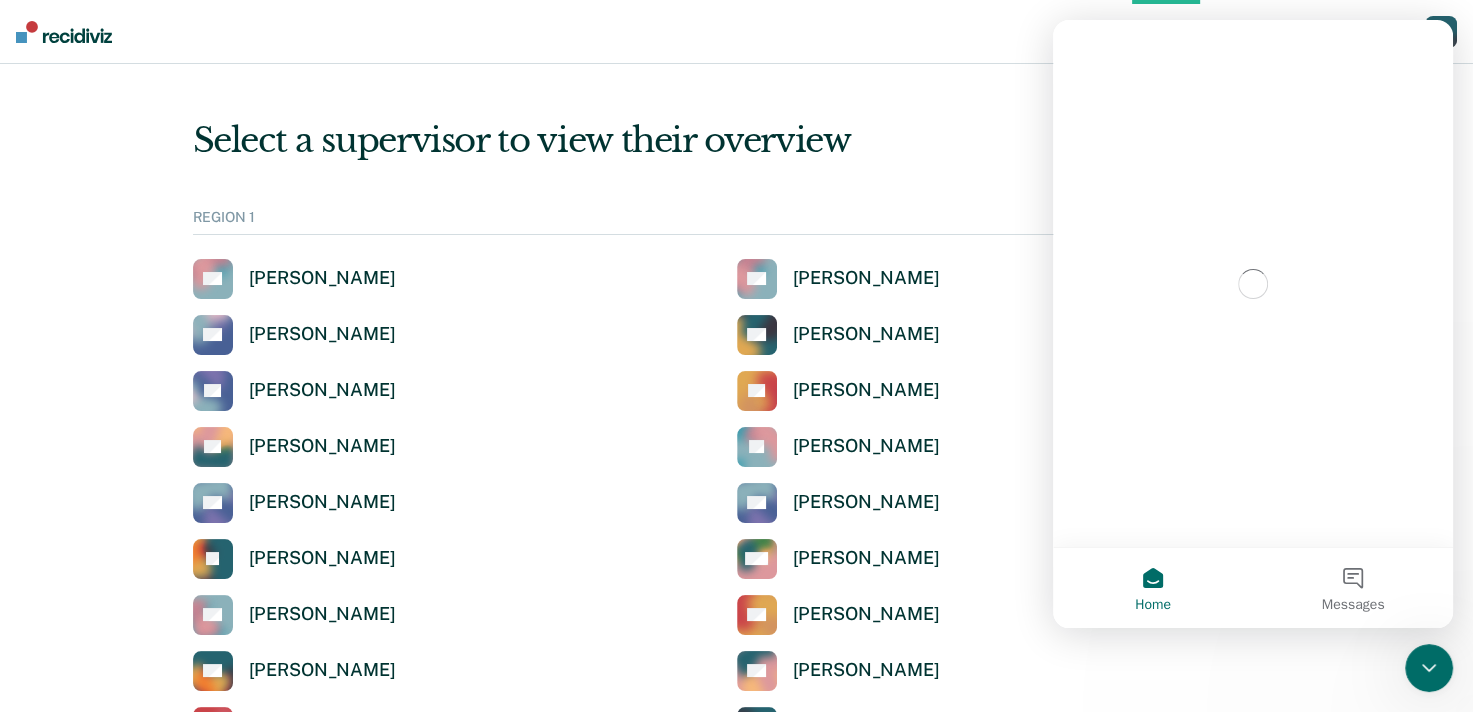 scroll, scrollTop: 0, scrollLeft: 0, axis: both 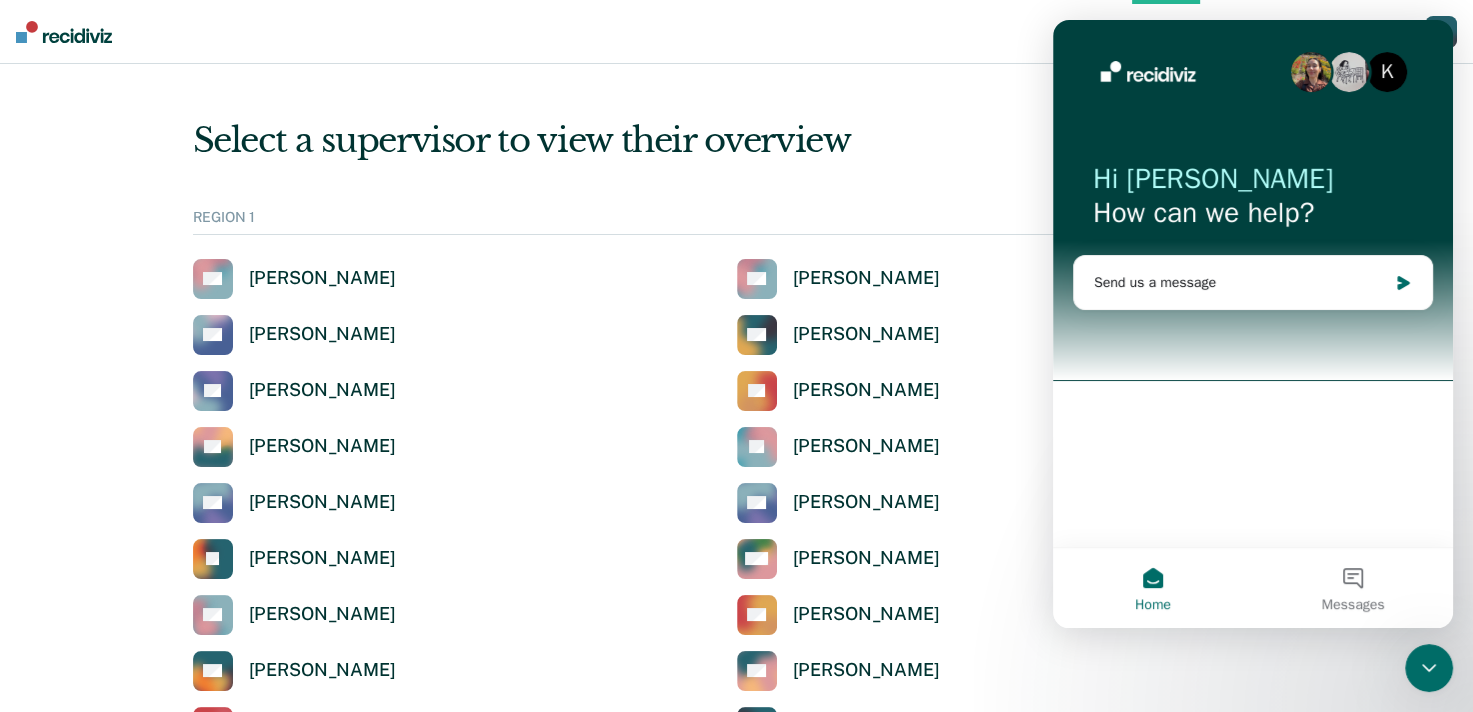 click on "Select a supervisor to view their overview REGION 1 AS [PERSON_NAME] AG [PERSON_NAME] AR [PERSON_NAME] AC [PERSON_NAME] AL [PERSON_NAME] CT [PERSON_NAME] ED [PERSON_NAME] JD [PERSON_NAME] KB [PERSON_NAME] KB [PERSON_NAME] [PERSON_NAME] MH [PERSON_NAME] RN [PERSON_NAME] RK [PERSON_NAME] SC [PERSON_NAME] SB [PERSON_NAME] SW [PERSON_NAME] TB Tamiya Bridges REGION 2 AM [PERSON_NAME] AB [PERSON_NAME] AM [PERSON_NAME] AO [PERSON_NAME] AS [PERSON_NAME] [PERSON_NAME][GEOGRAPHIC_DATA] BH [PERSON_NAME] CC [PERSON_NAME] CM [PERSON_NAME] CN [PERSON_NAME] CD [PERSON_NAME] [PERSON_NAME] [PERSON_NAME] [PERSON_NAME] DS [PERSON_NAME] [PERSON_NAME] [PERSON_NAME] DC [PERSON_NAME] DW [PERSON_NAME] [PERSON_NAME] [PERSON_NAME] [PERSON_NAME] FF [PERSON_NAME] GB [PERSON_NAME] HN [PERSON_NAME] [PERSON_NAME] [PERSON_NAME] [PERSON_NAME] KV [PERSON_NAME] [PERSON_NAME] [PERSON_NAME] [PERSON_NAME] [PERSON_NAME] KS [PERSON_NAME] KW Kenya [PERSON_NAME] [PERSON_NAME] [PERSON_NAME] LE [PERSON_NAME] [PERSON_NAME] LO" at bounding box center [737, 3086] 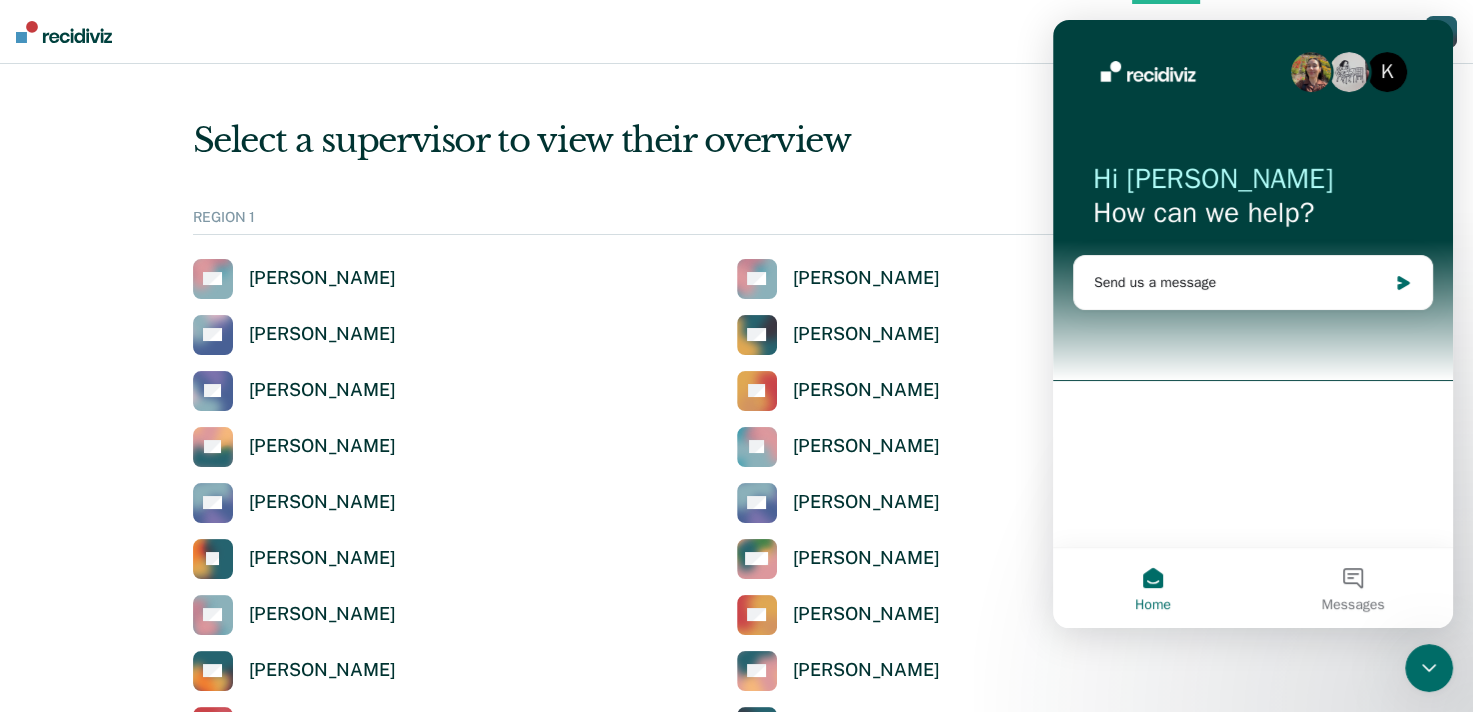 click 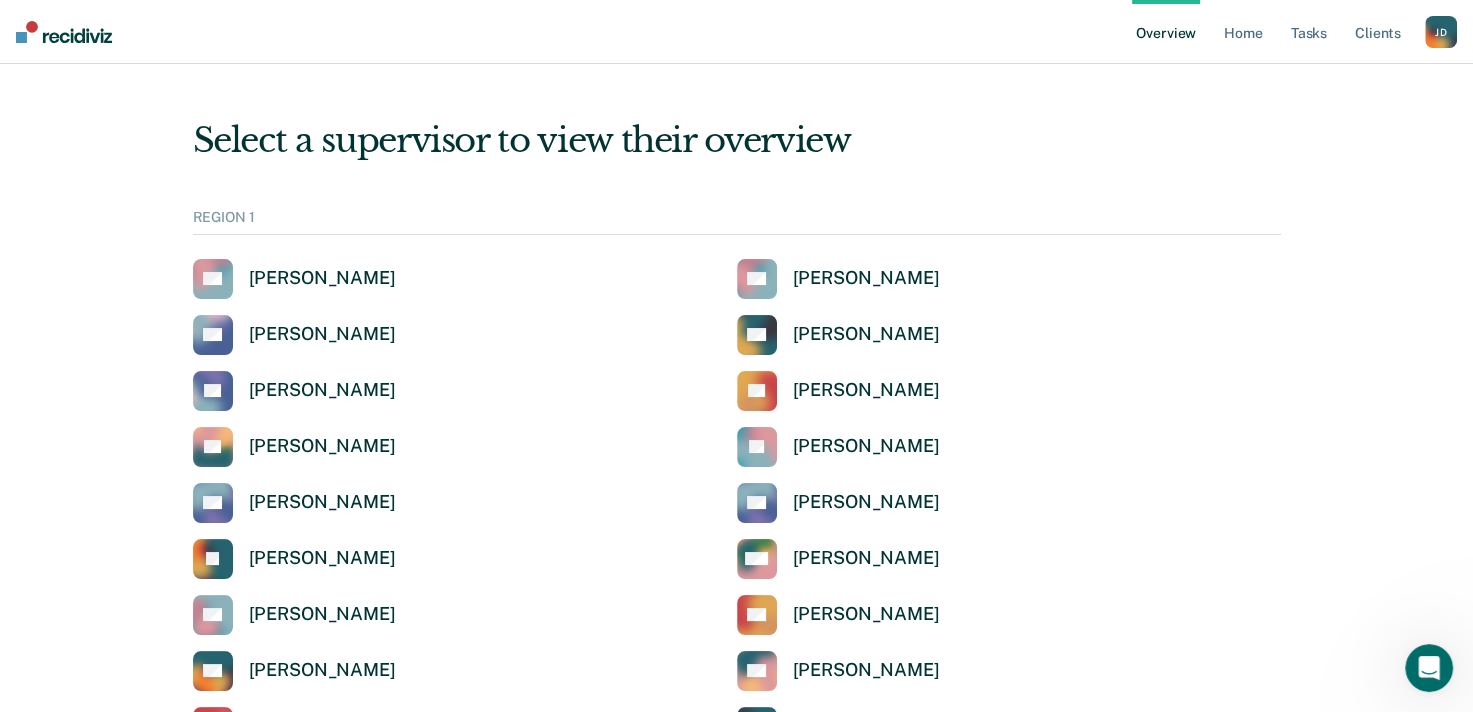 scroll, scrollTop: 0, scrollLeft: 0, axis: both 